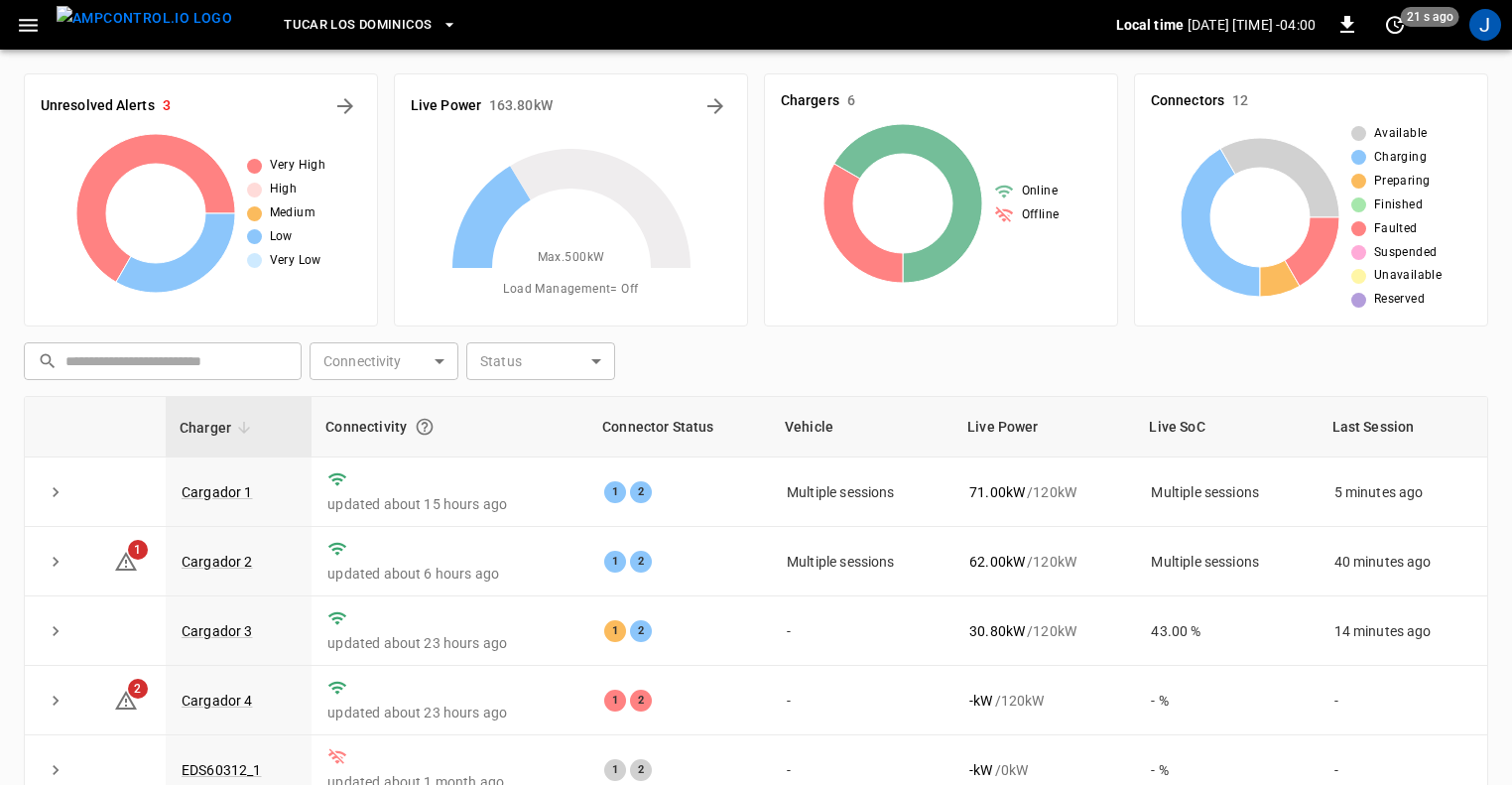 click 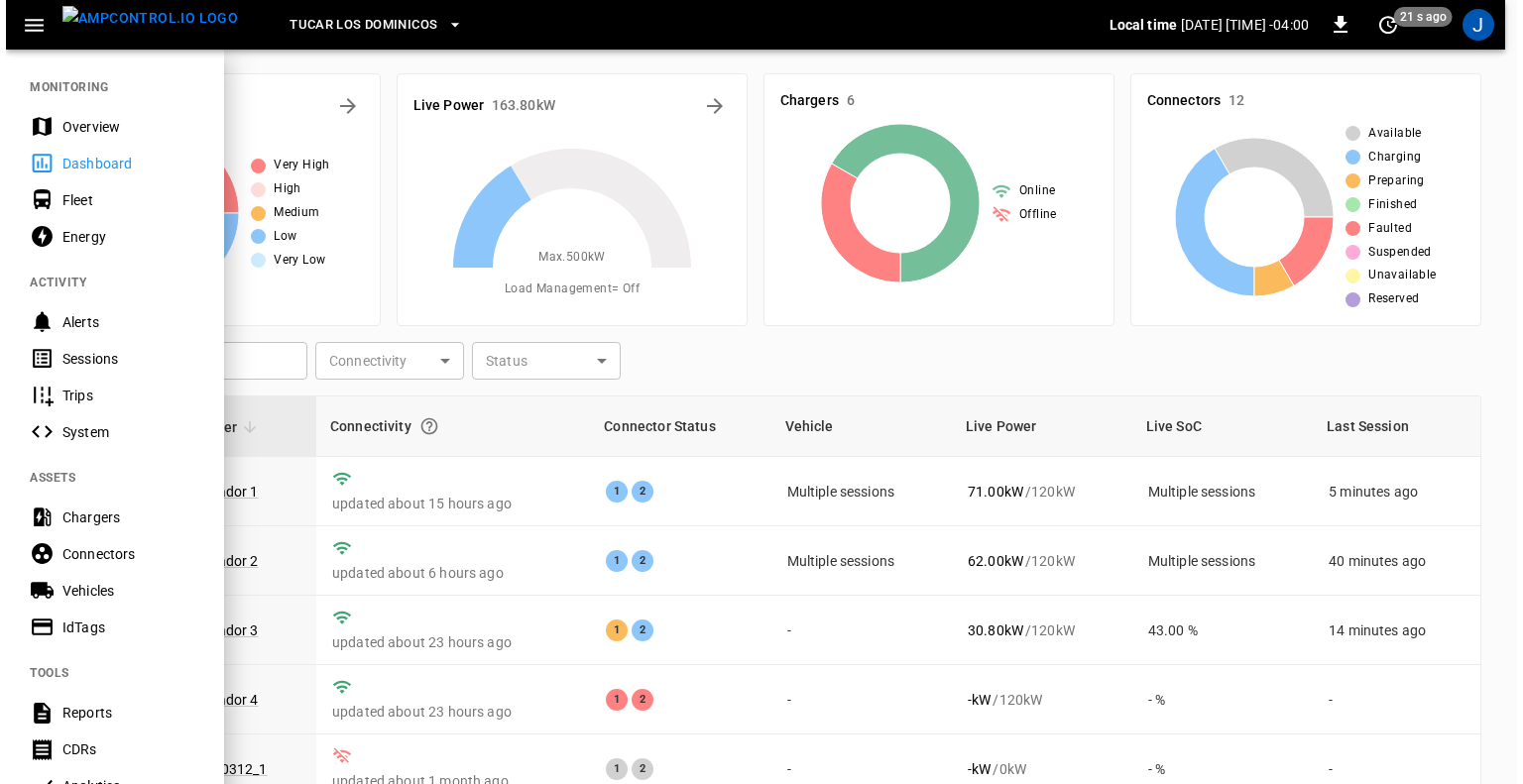 scroll, scrollTop: 0, scrollLeft: 0, axis: both 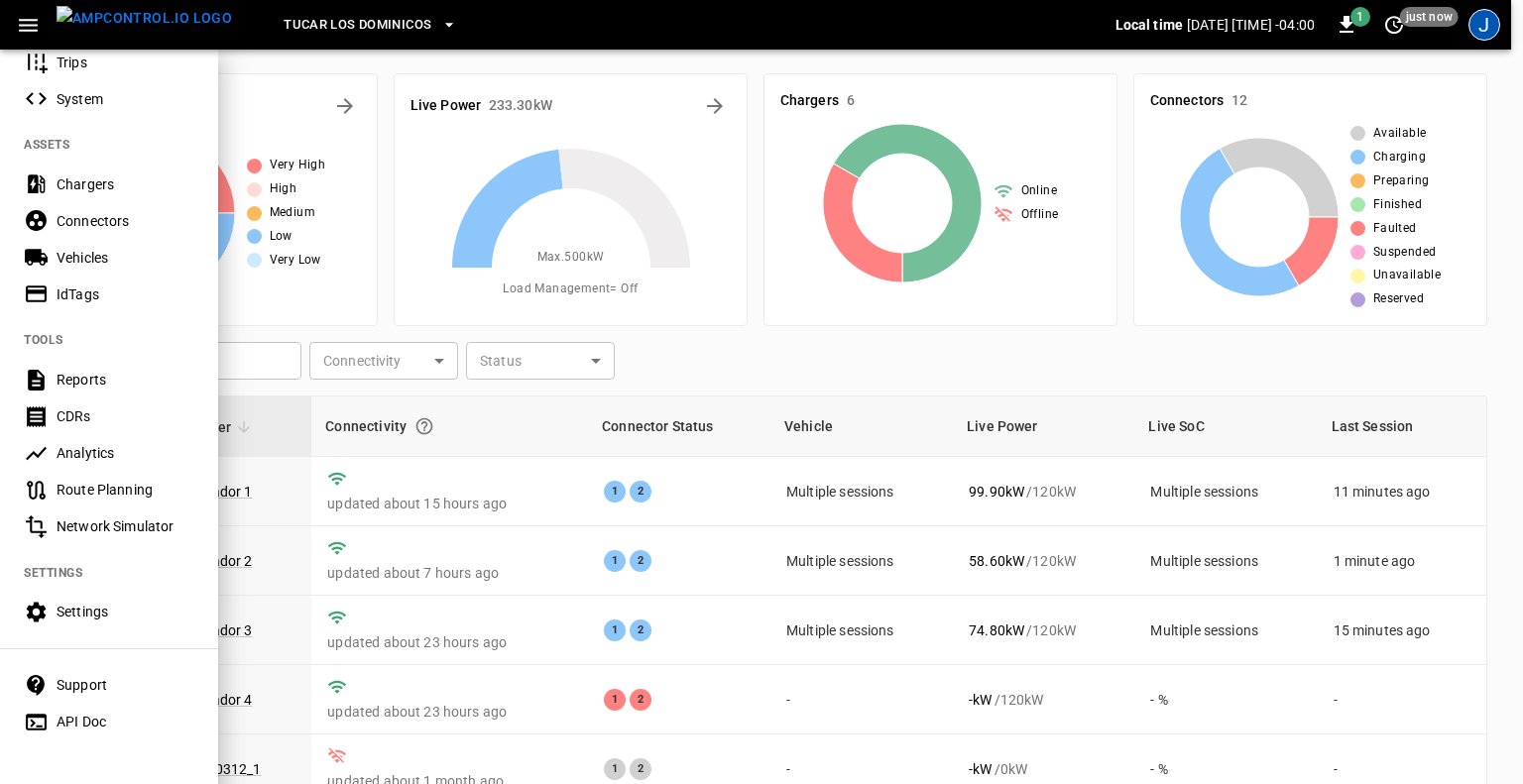 click on "J" at bounding box center [1484, 25] 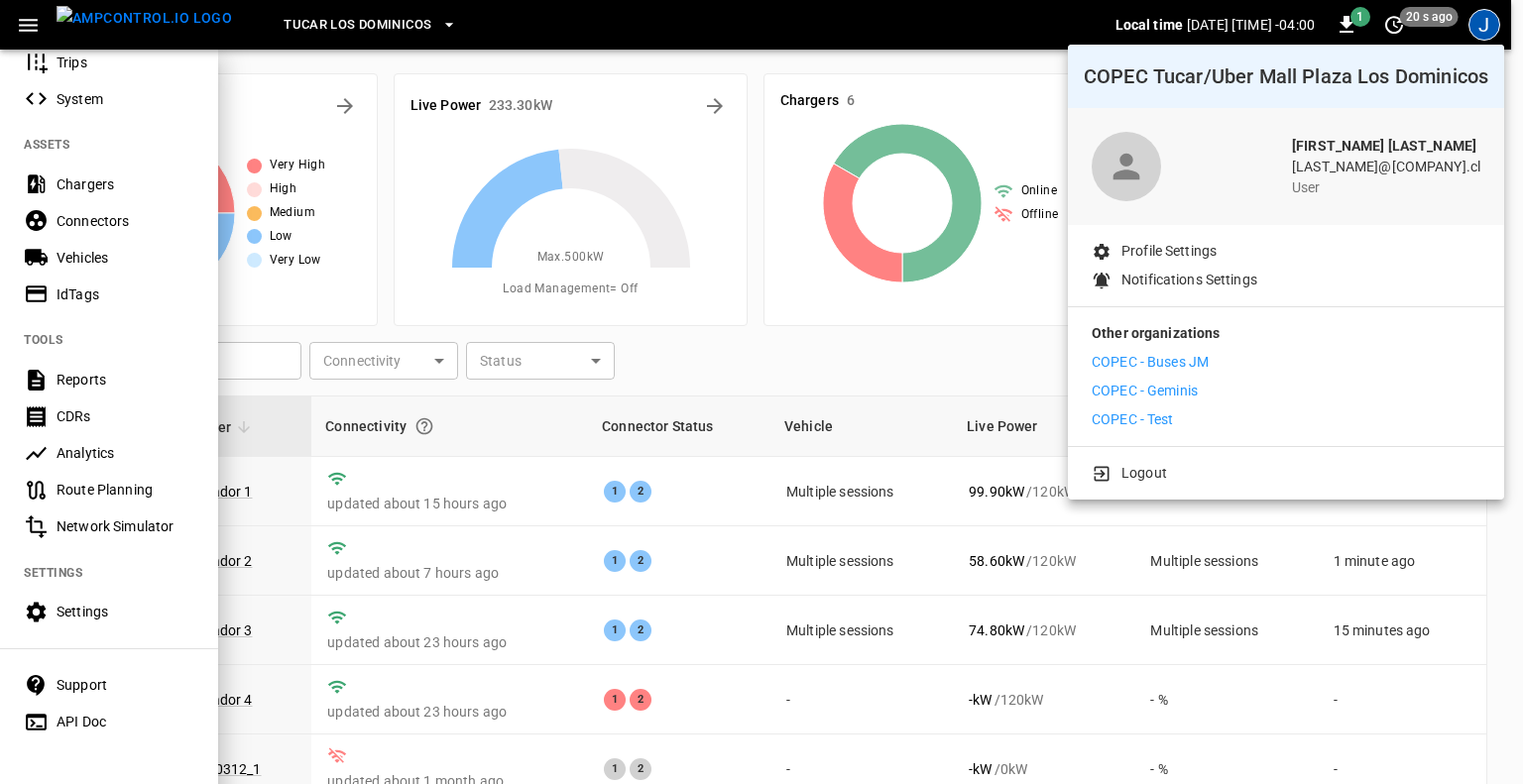 click at bounding box center (762, 392) 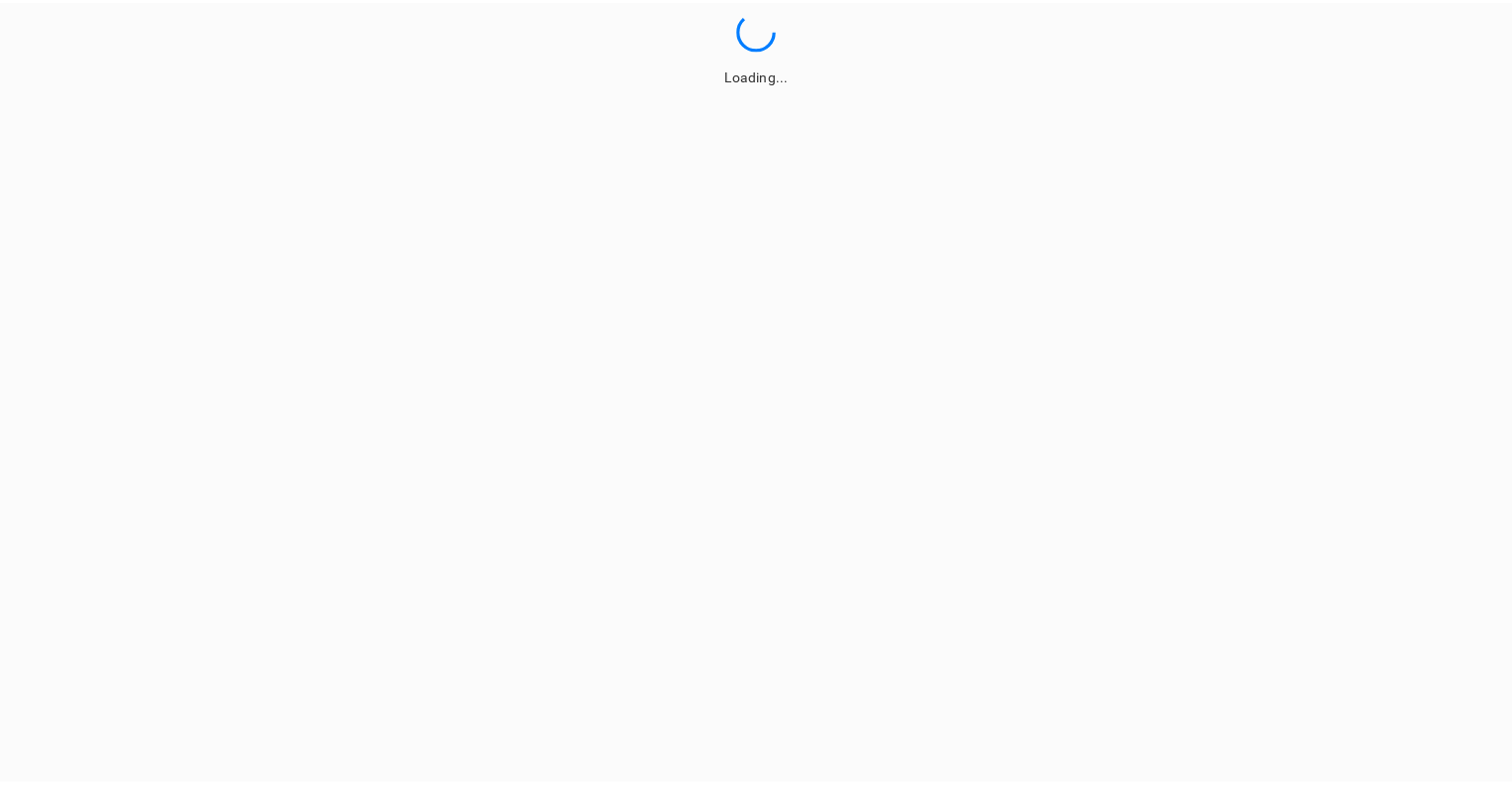 scroll, scrollTop: 0, scrollLeft: 0, axis: both 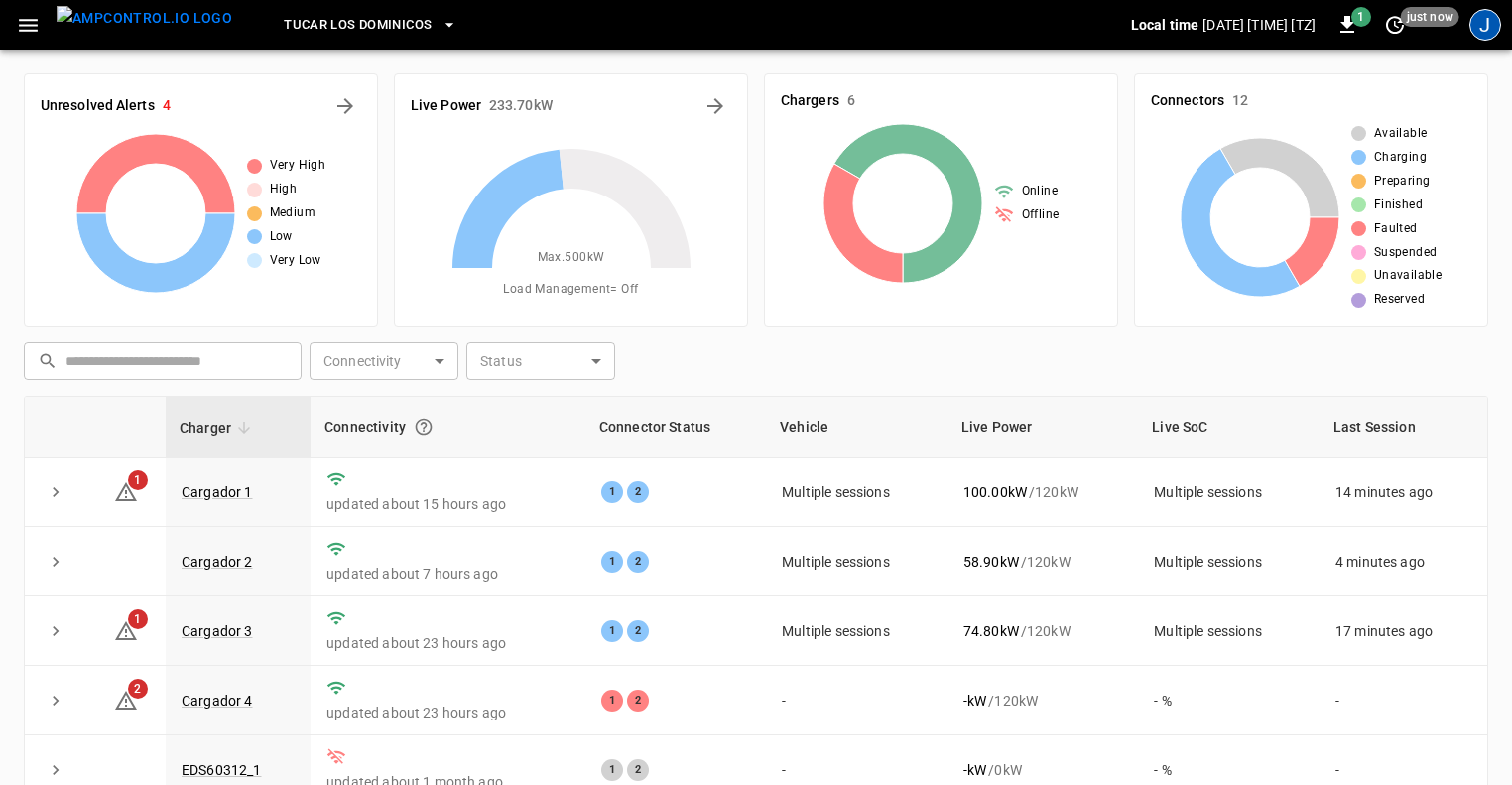 click on "J" at bounding box center (1485, 25) 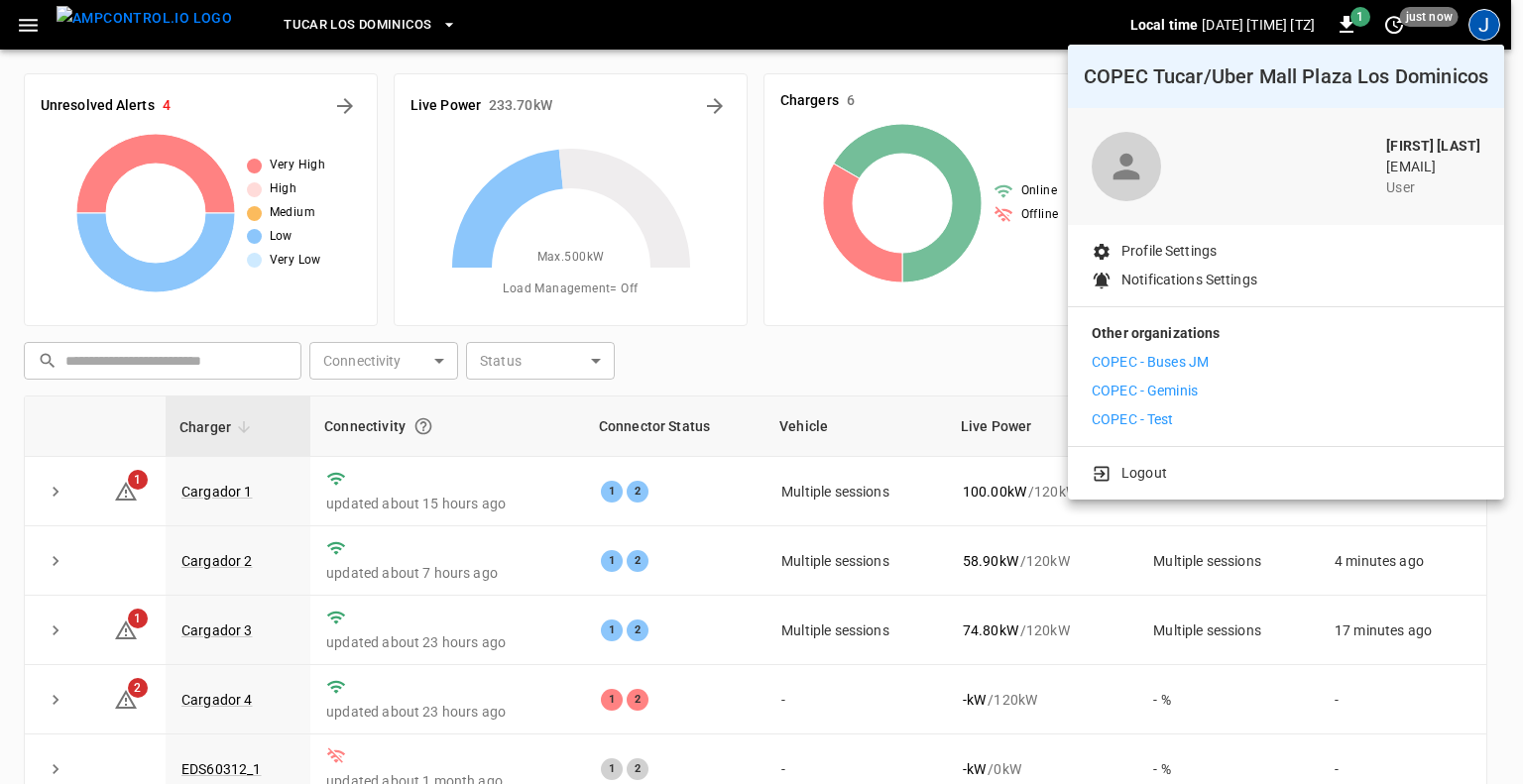 click at bounding box center (762, 392) 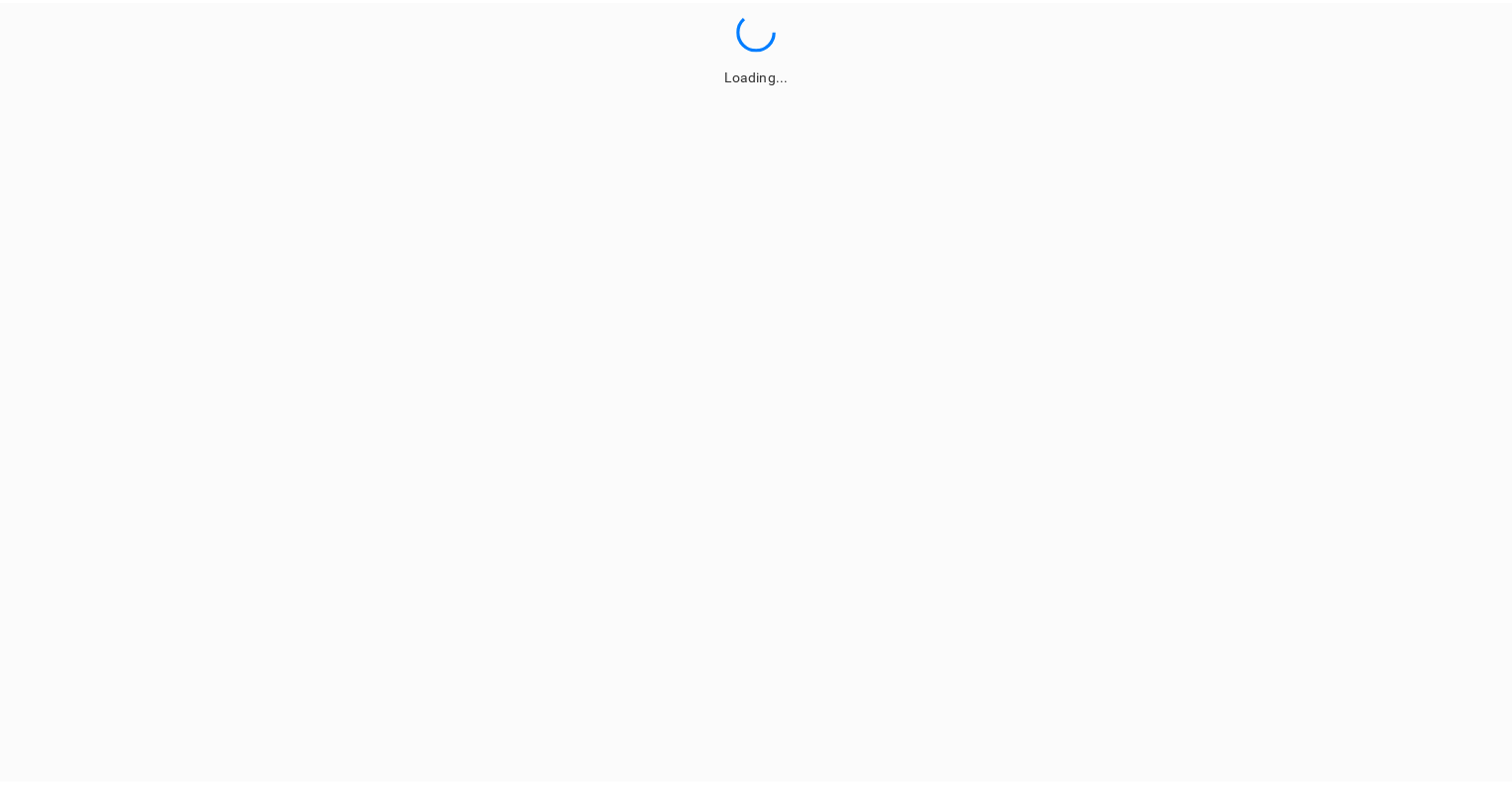 scroll, scrollTop: 0, scrollLeft: 0, axis: both 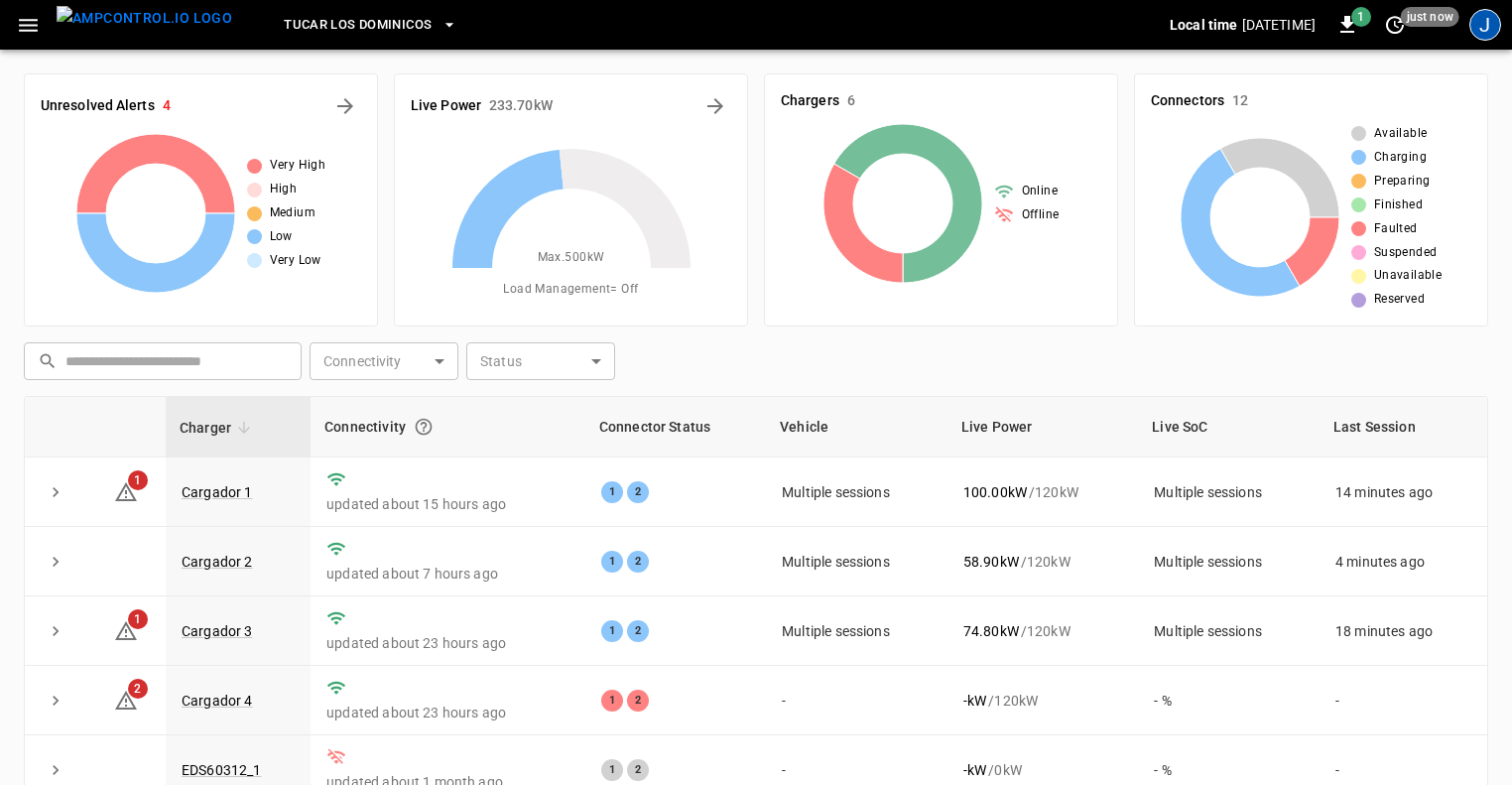 click on "J" at bounding box center (1485, 25) 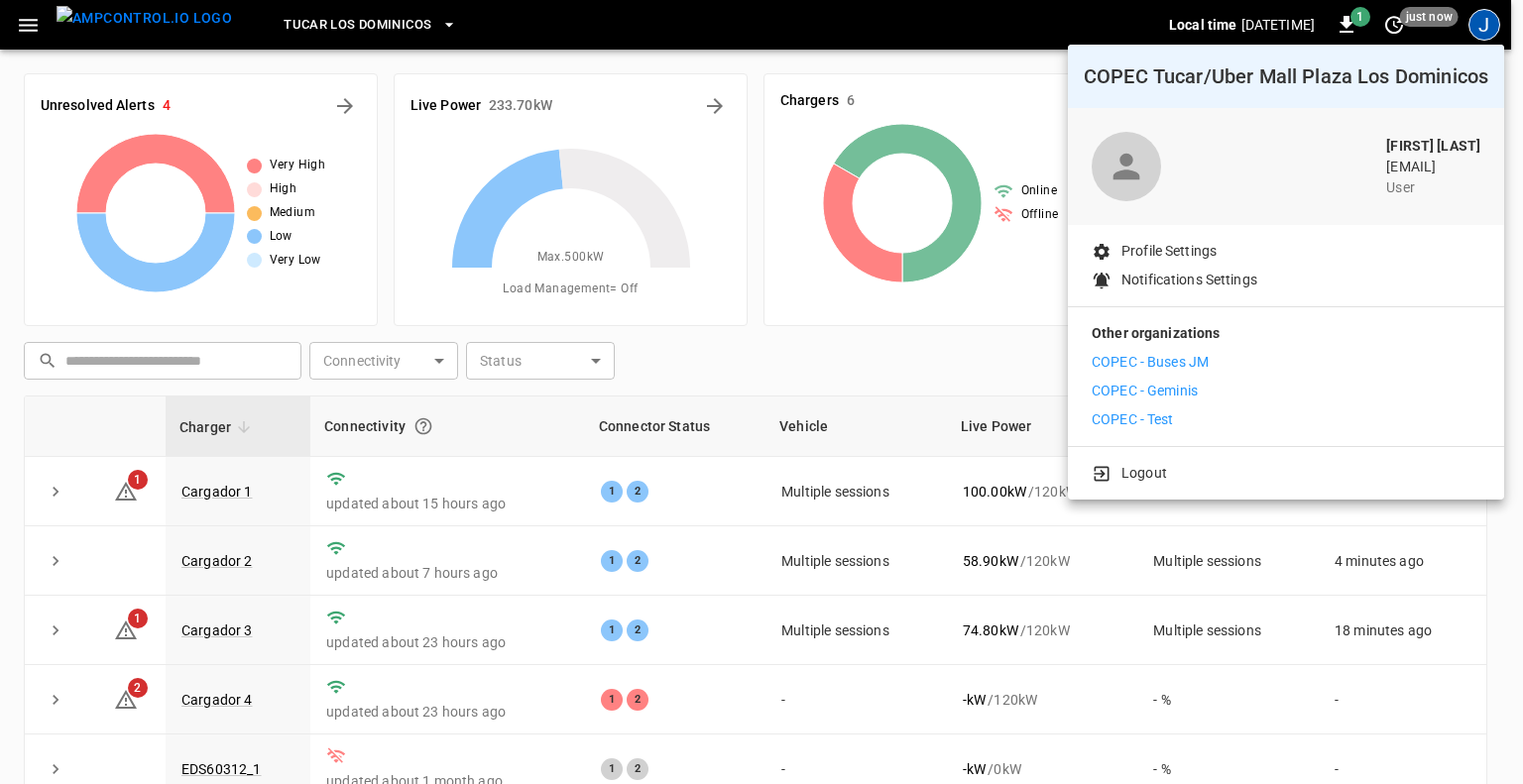click at bounding box center [762, 392] 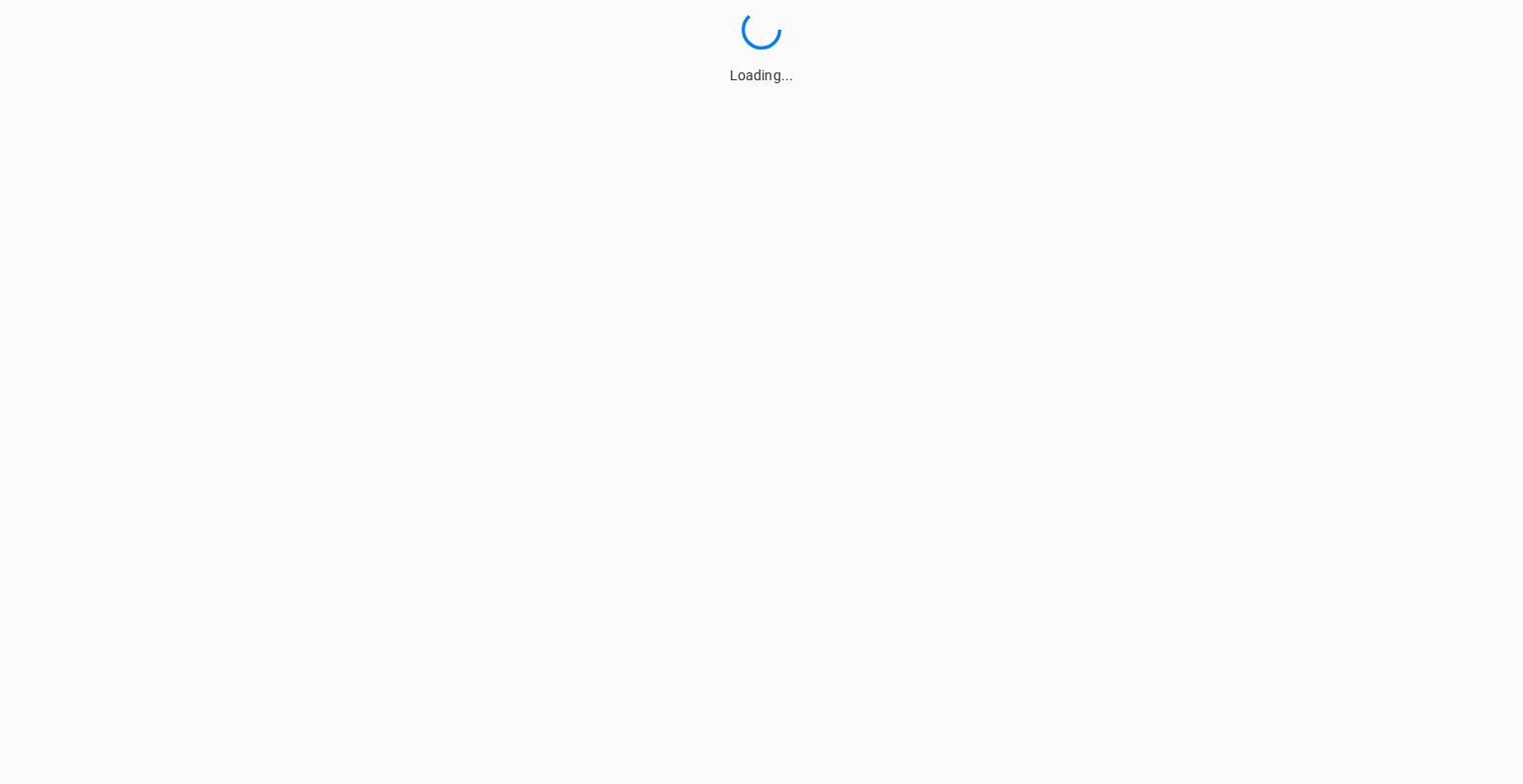 scroll, scrollTop: 0, scrollLeft: 0, axis: both 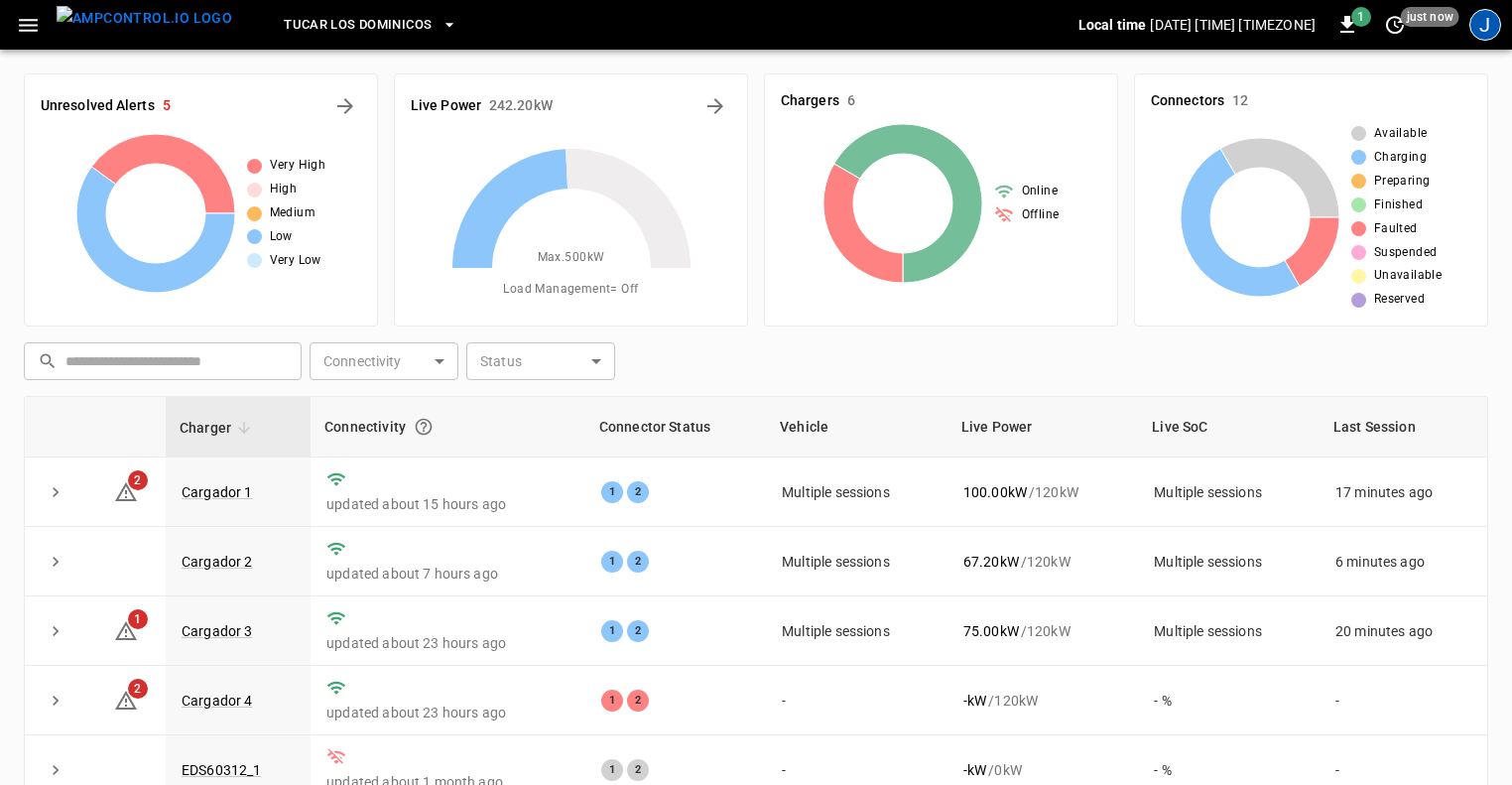 click on "J" at bounding box center [1485, 25] 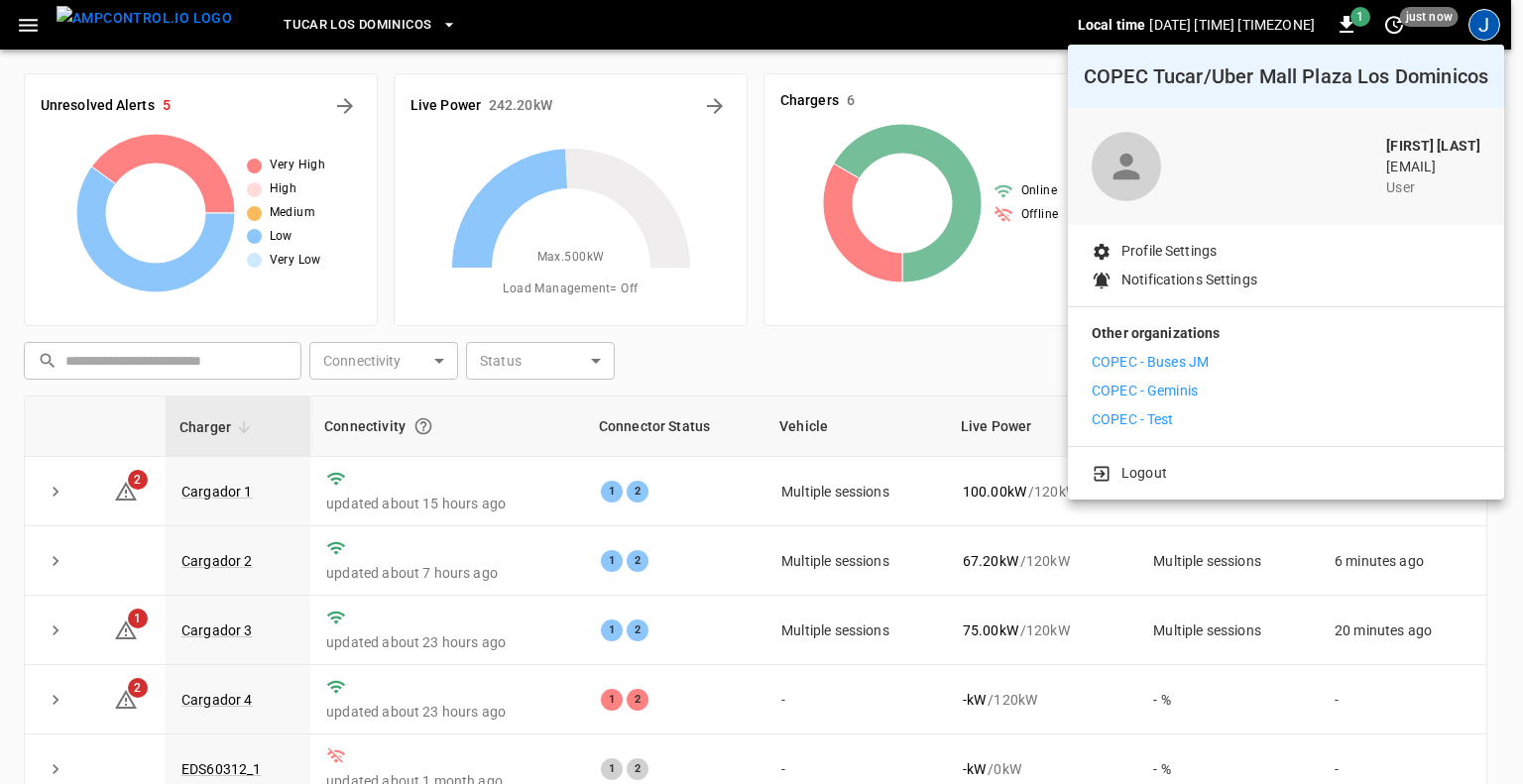click on "Logout" at bounding box center [1144, 473] 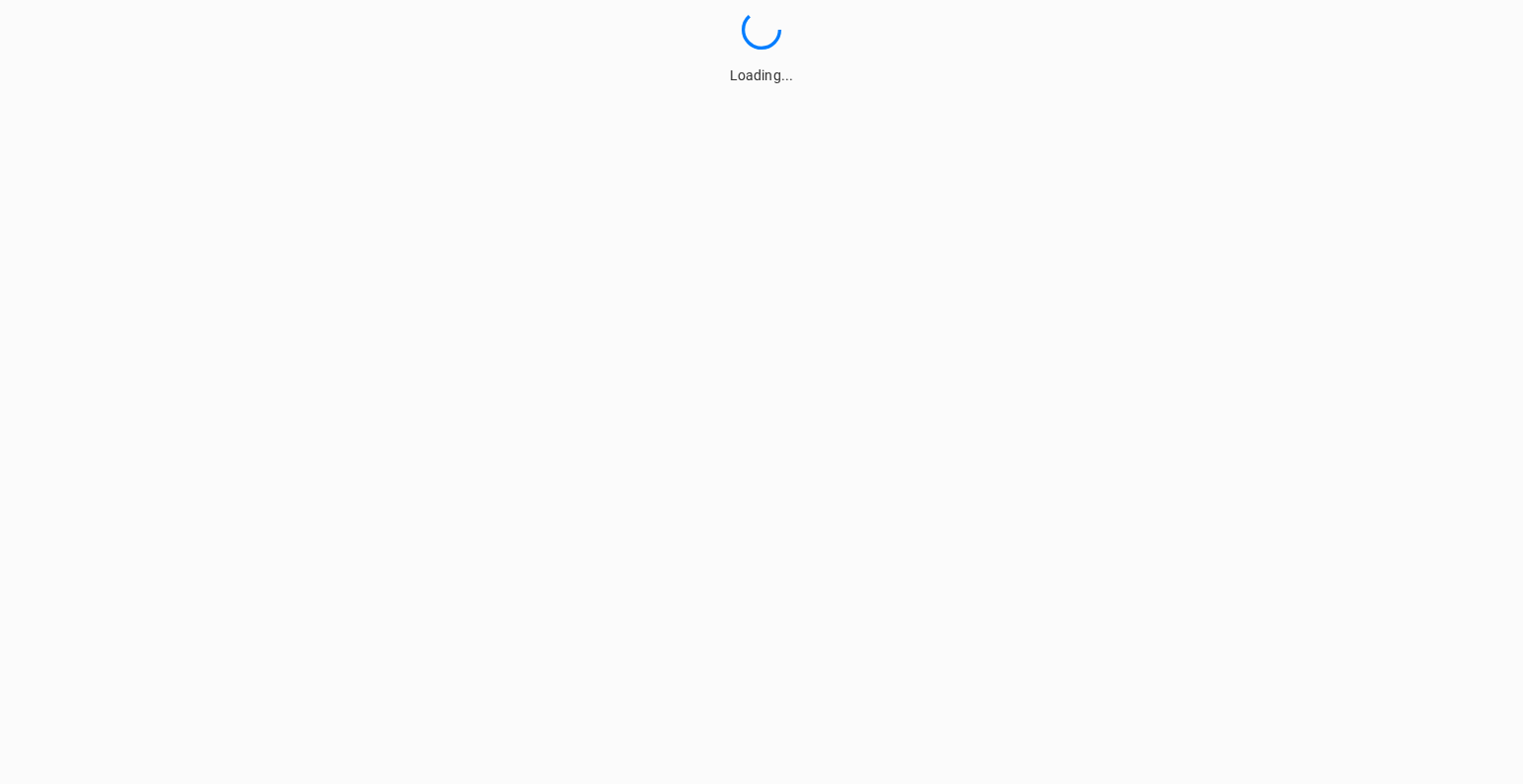 scroll, scrollTop: 0, scrollLeft: 0, axis: both 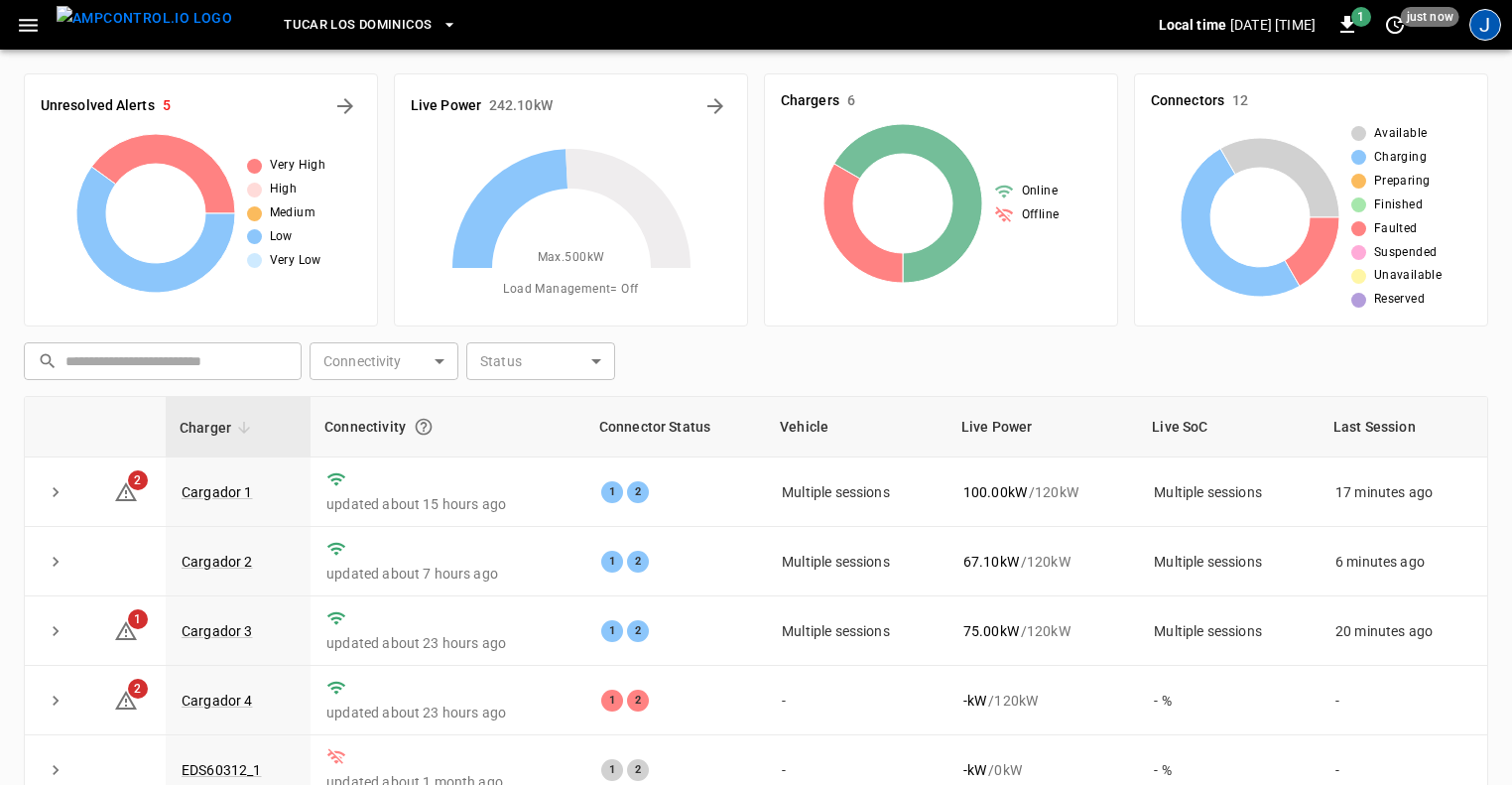 click on "J" at bounding box center (1485, 25) 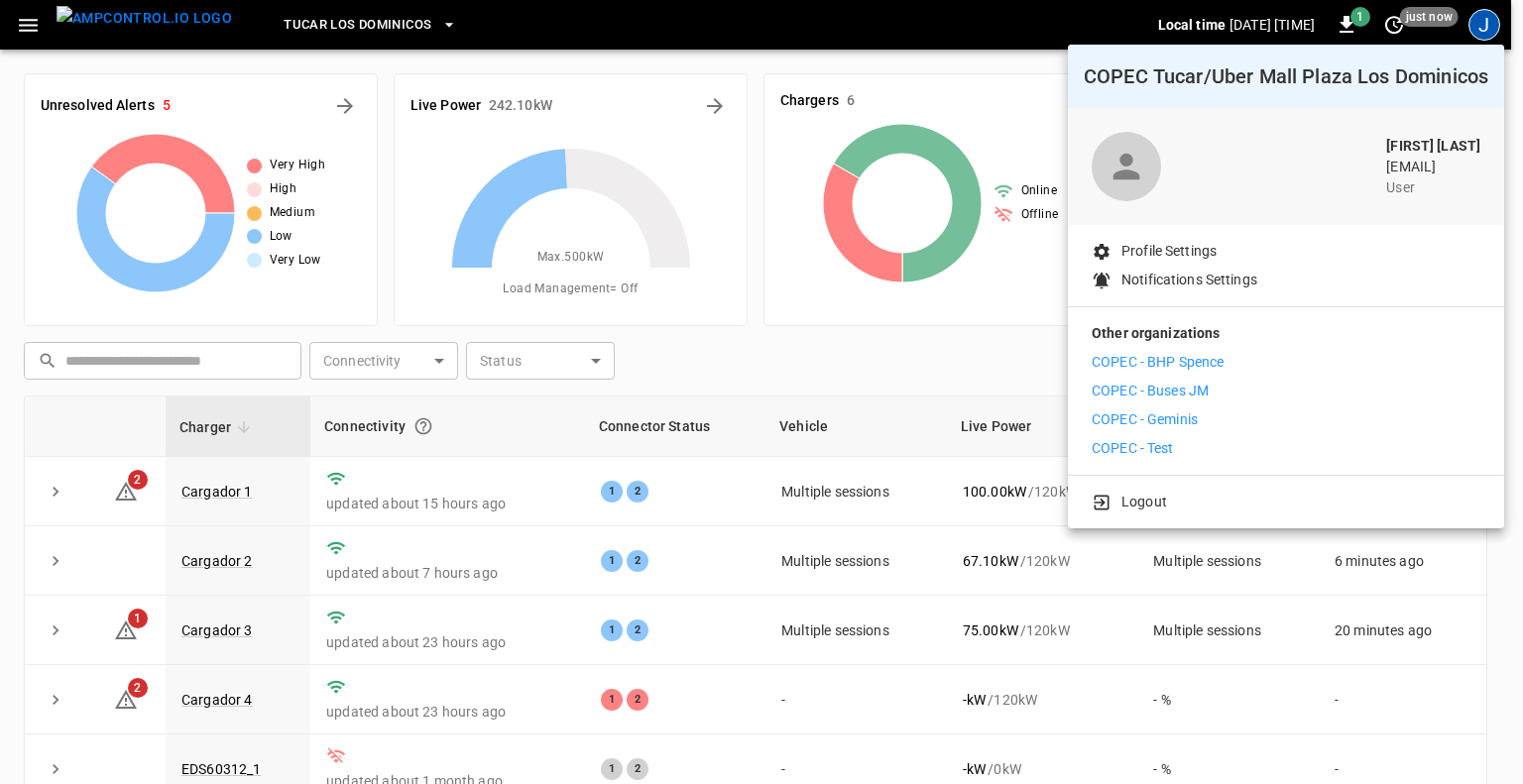 click on "COPEC - BHP Spence" at bounding box center [1157, 362] 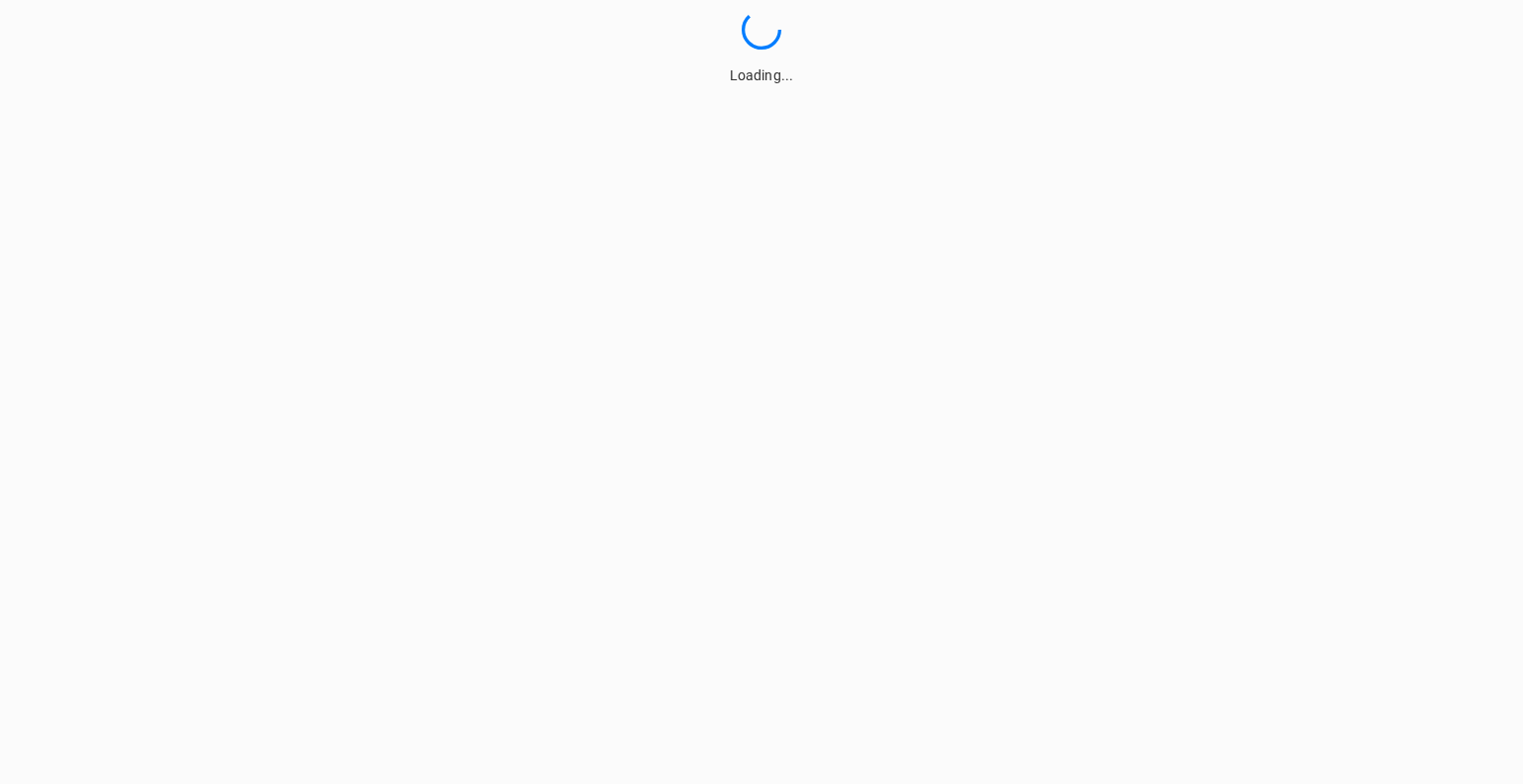scroll, scrollTop: 0, scrollLeft: 0, axis: both 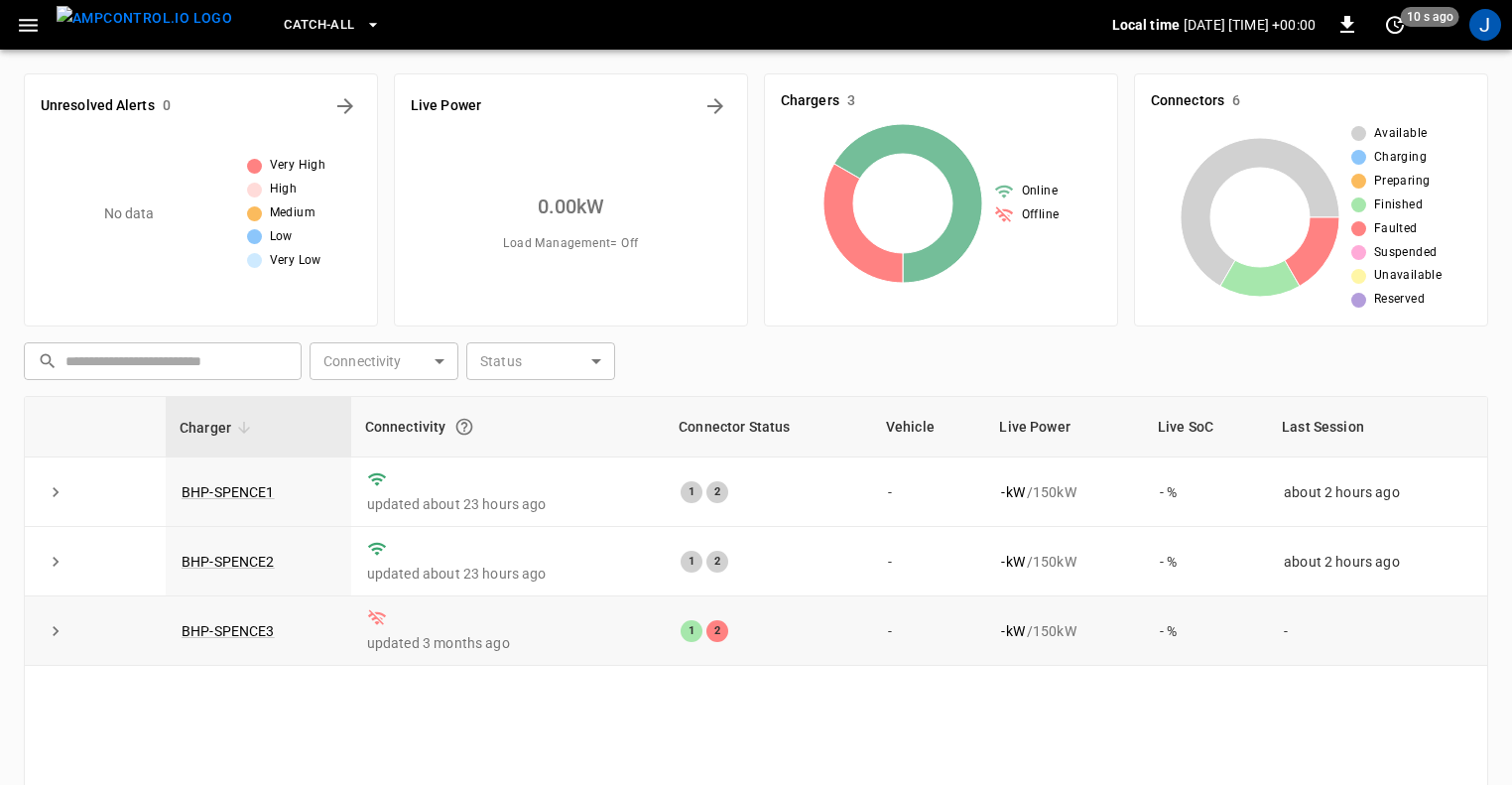 click 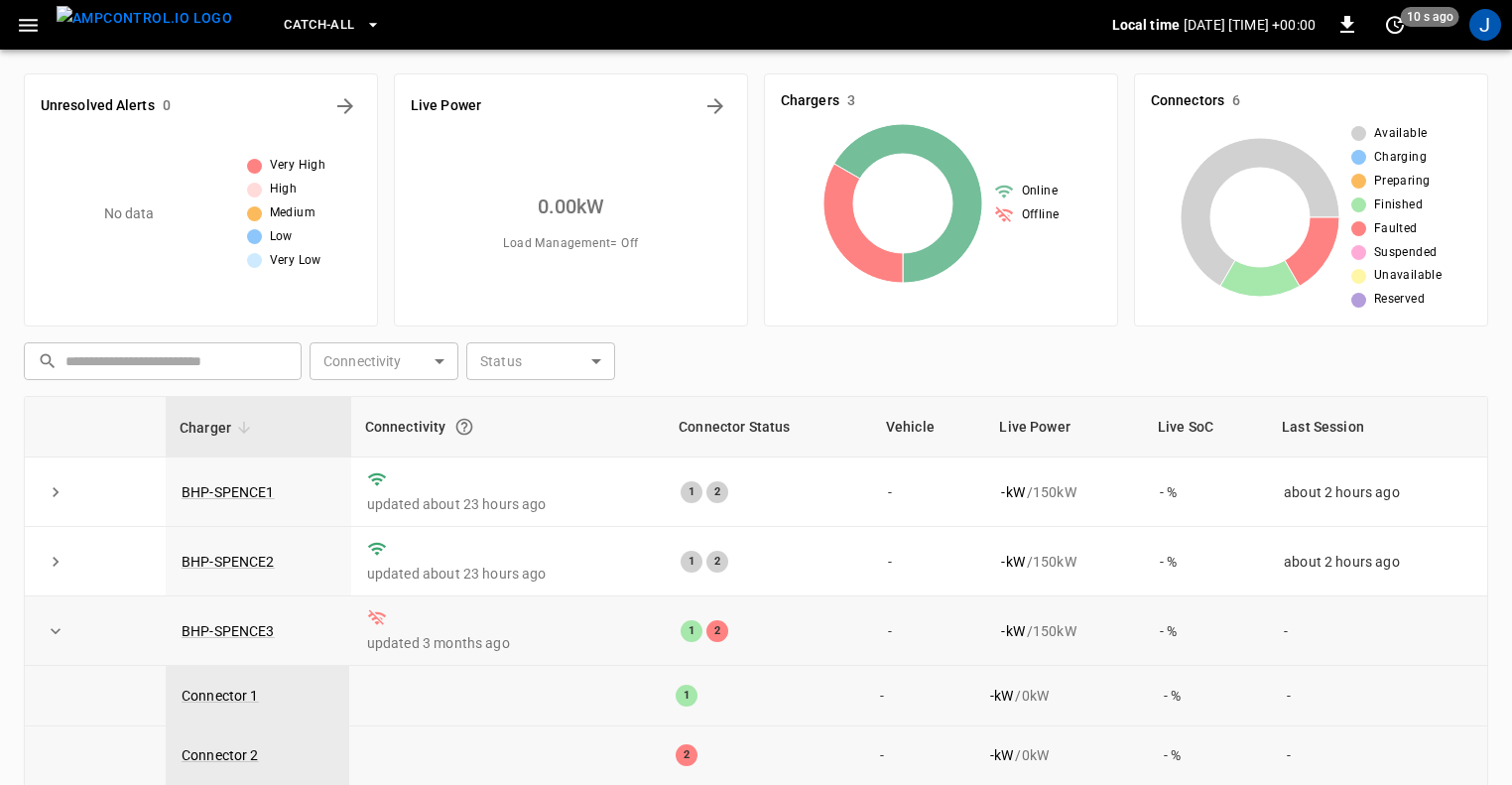 click 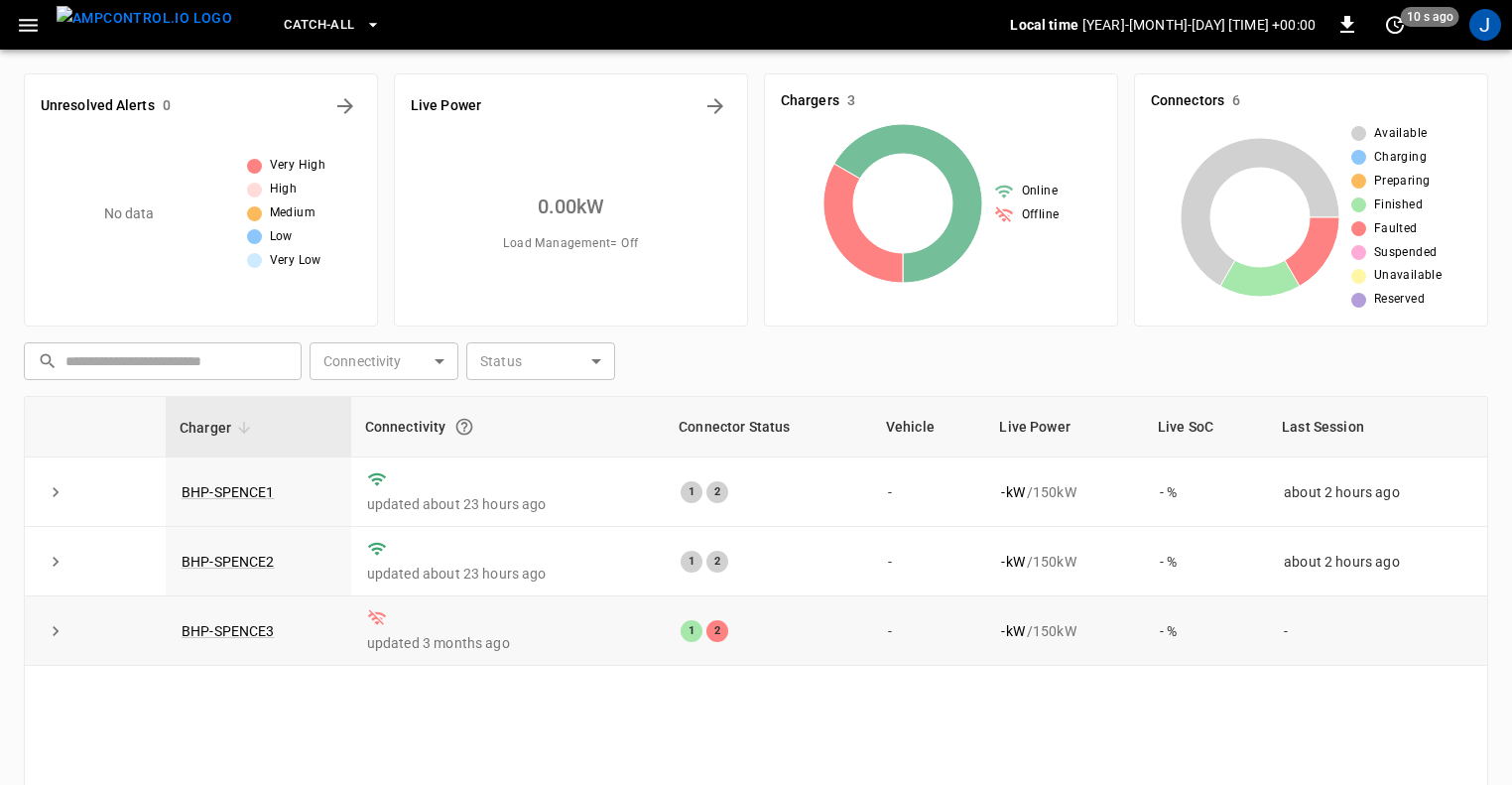 click 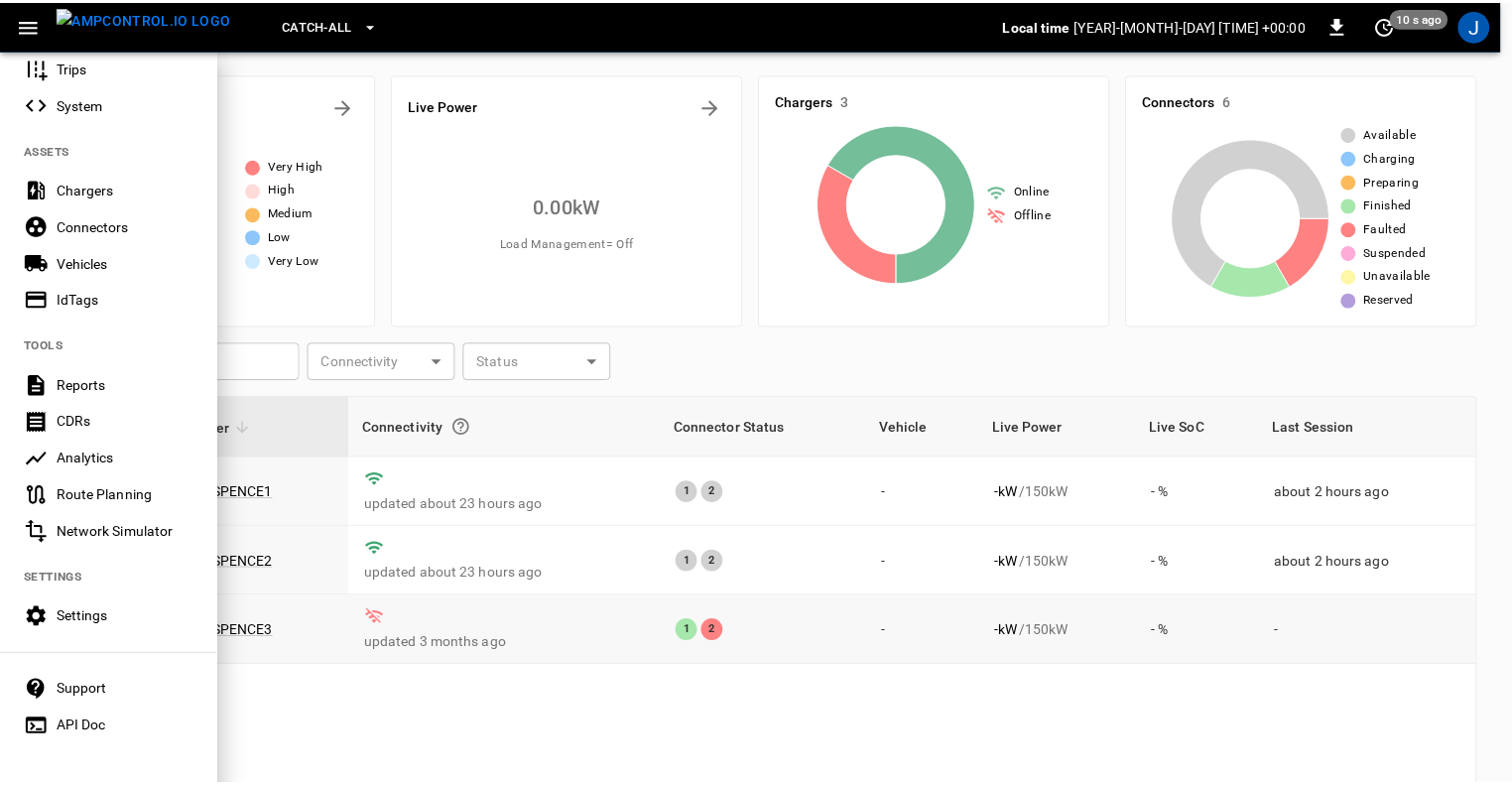 scroll, scrollTop: 344, scrollLeft: 0, axis: vertical 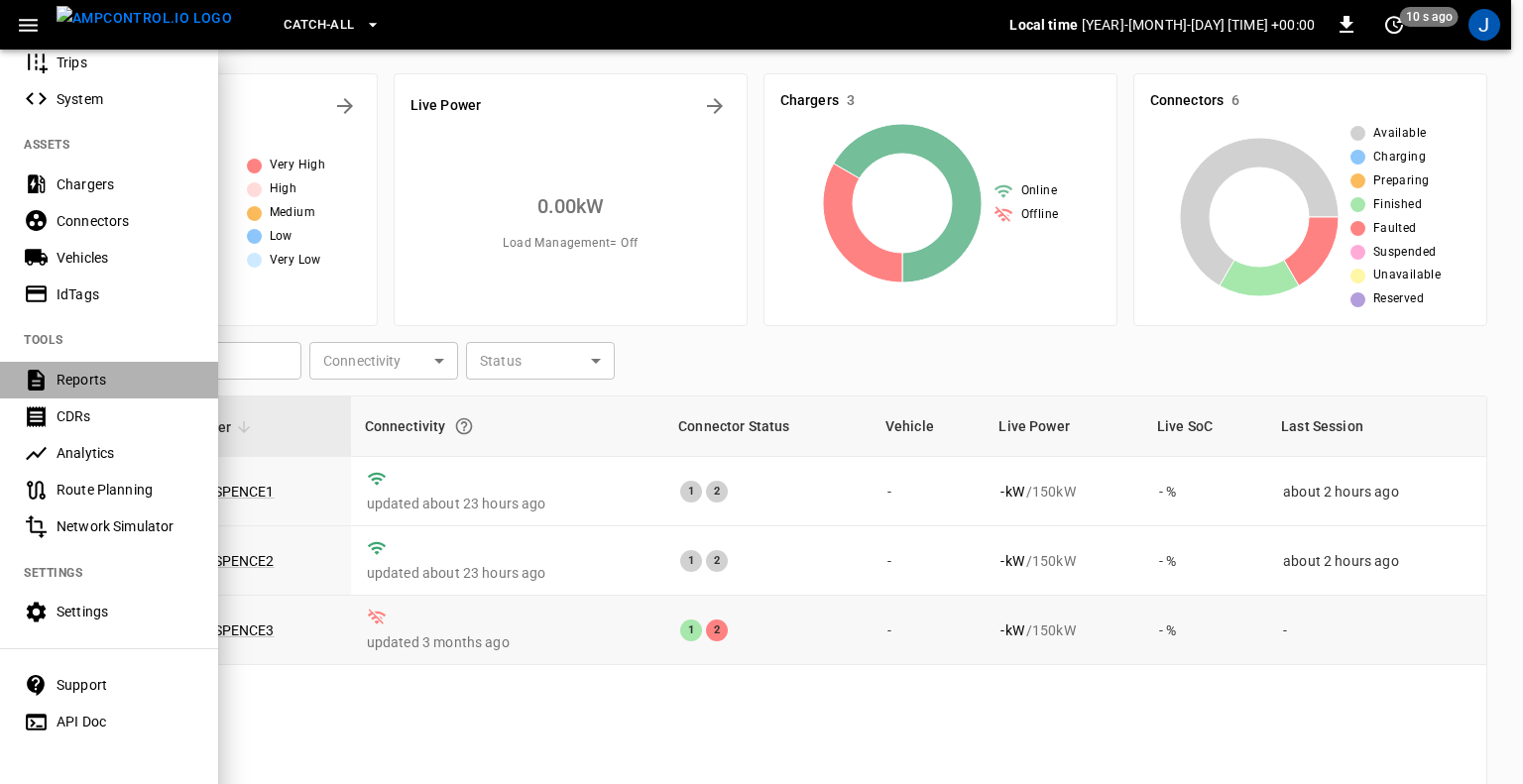 click on "Reports" at bounding box center (125, 380) 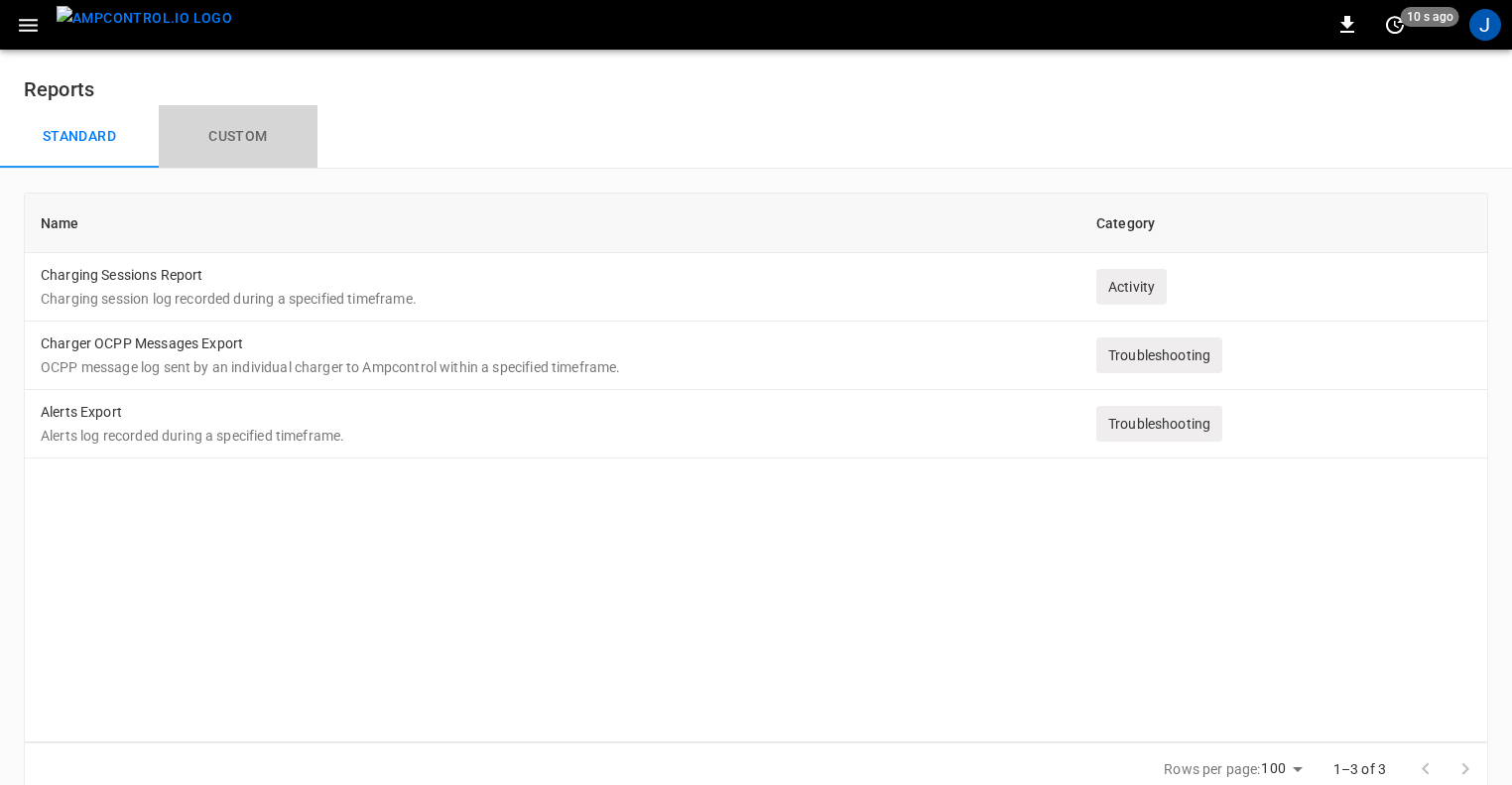 click on "Custom" at bounding box center [238, 137] 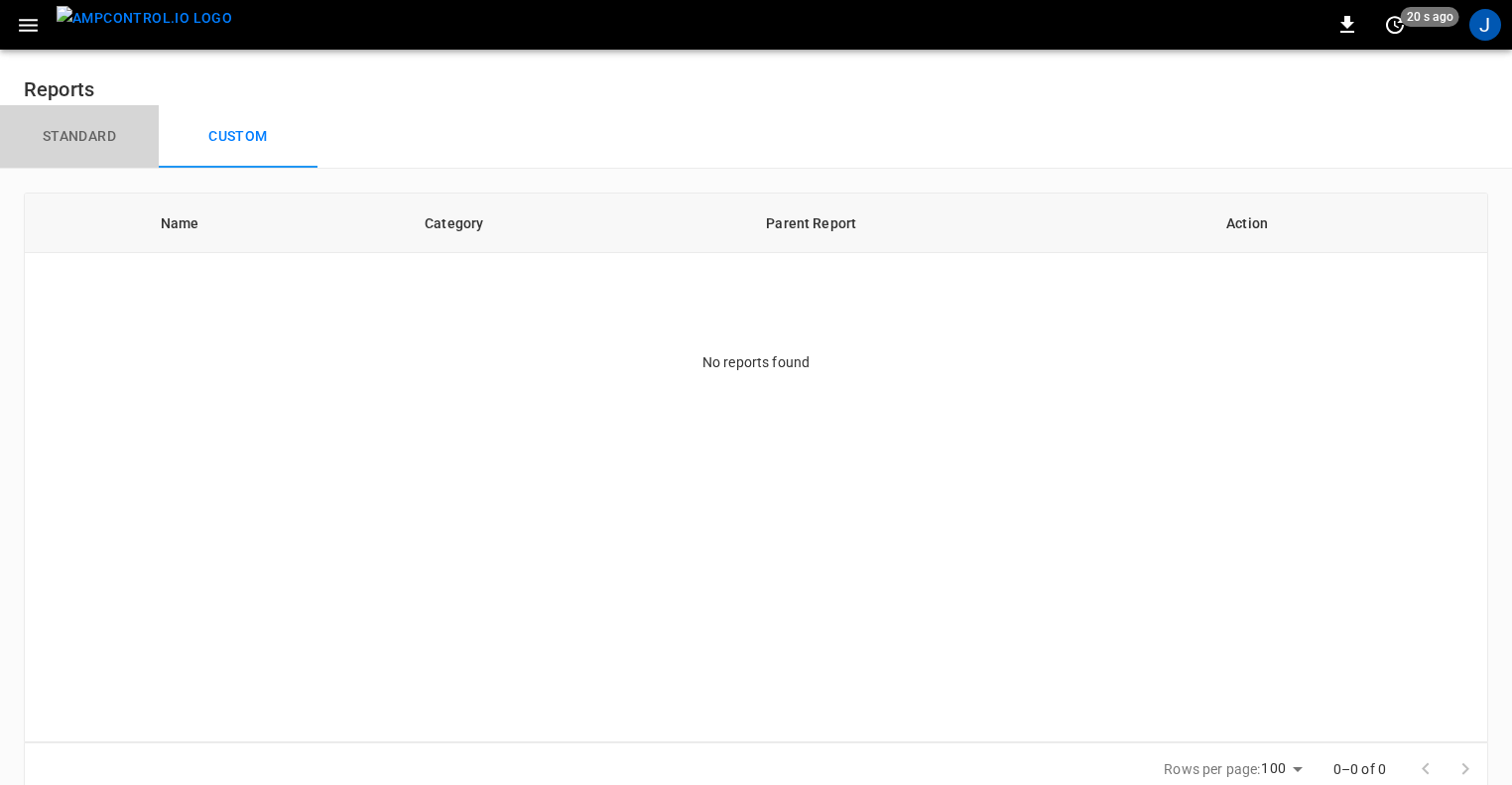 click on "Standard" at bounding box center [79, 137] 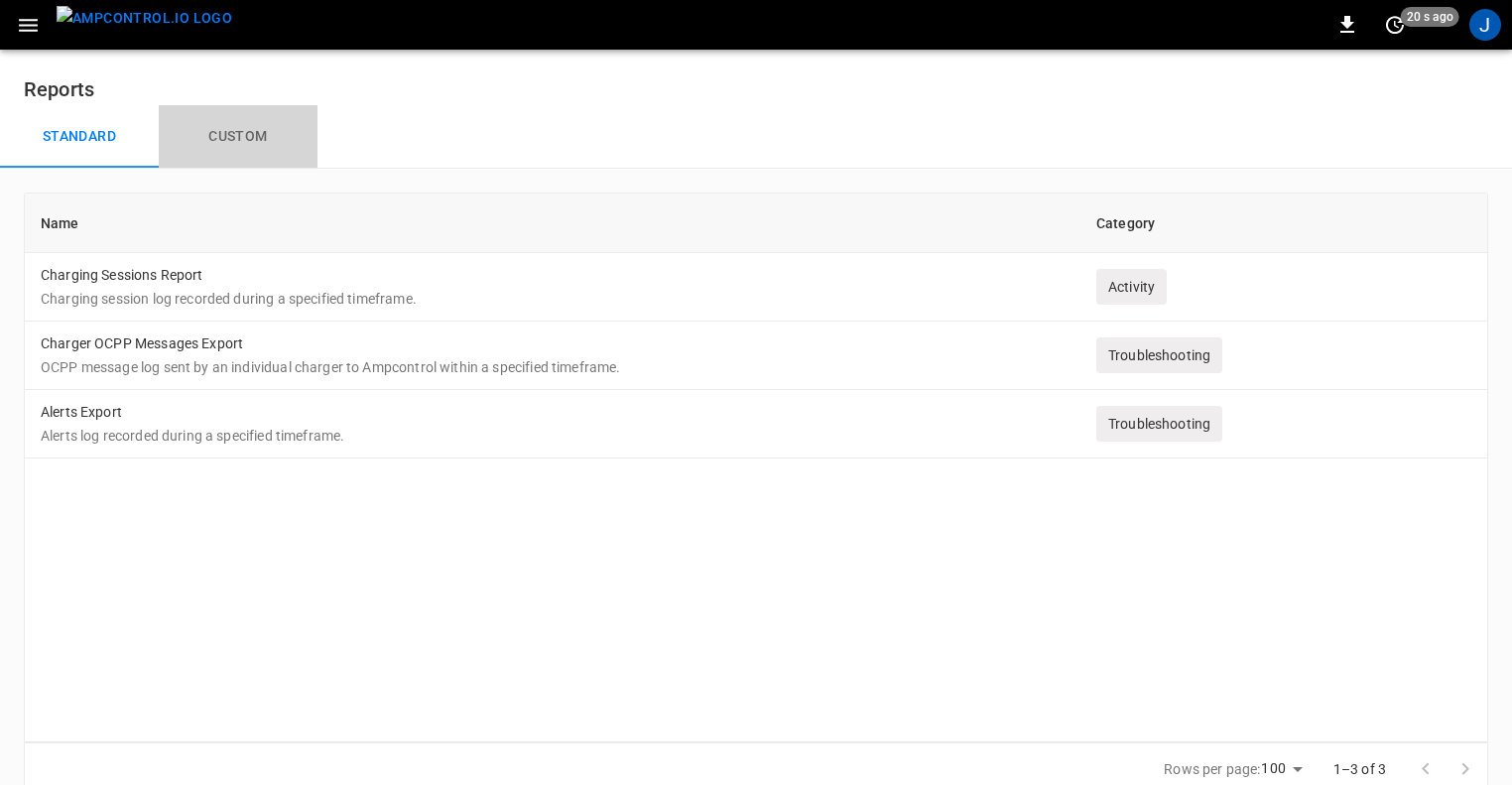 click on "Custom" at bounding box center [238, 137] 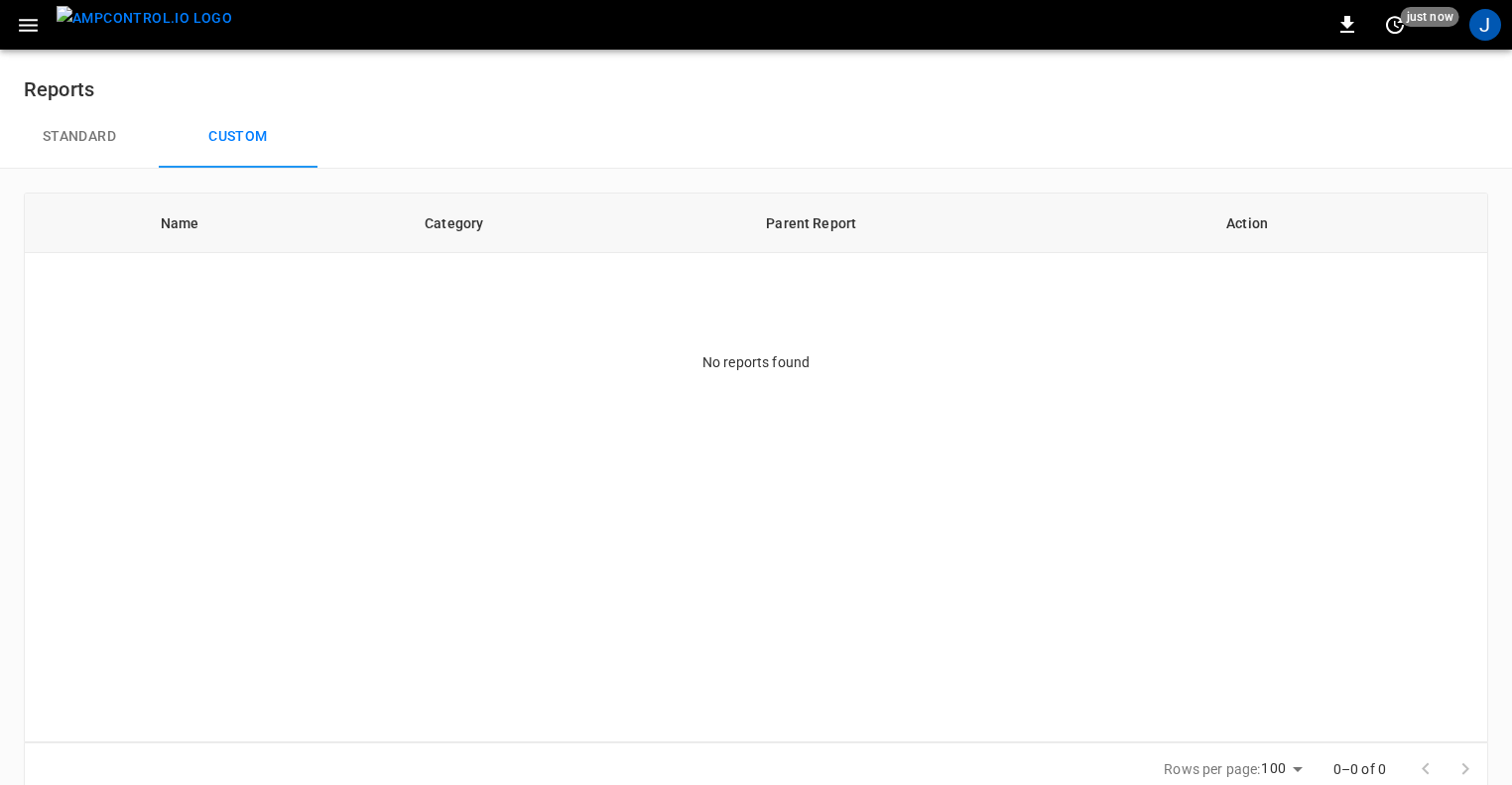 click 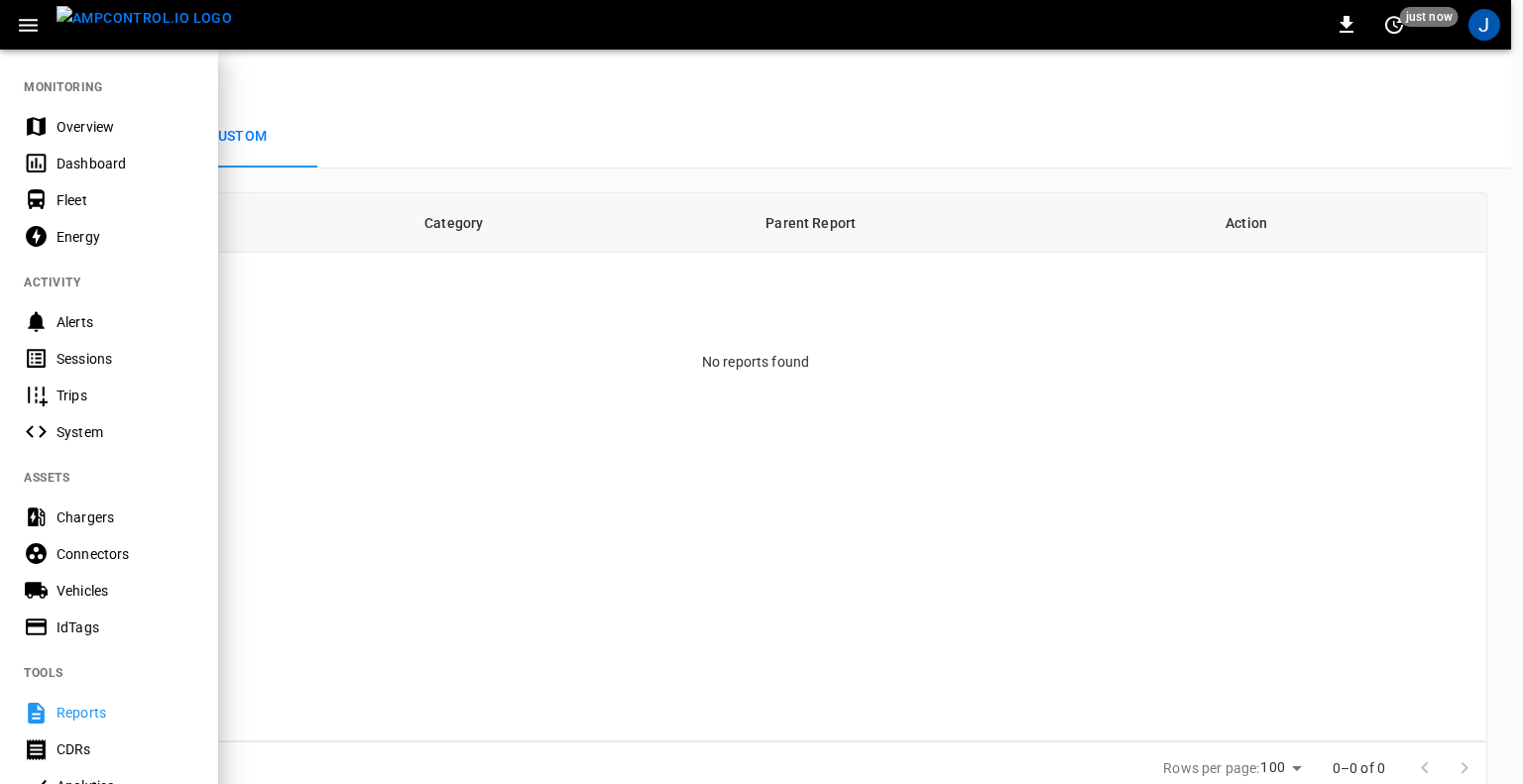 click on "Energy" at bounding box center [125, 237] 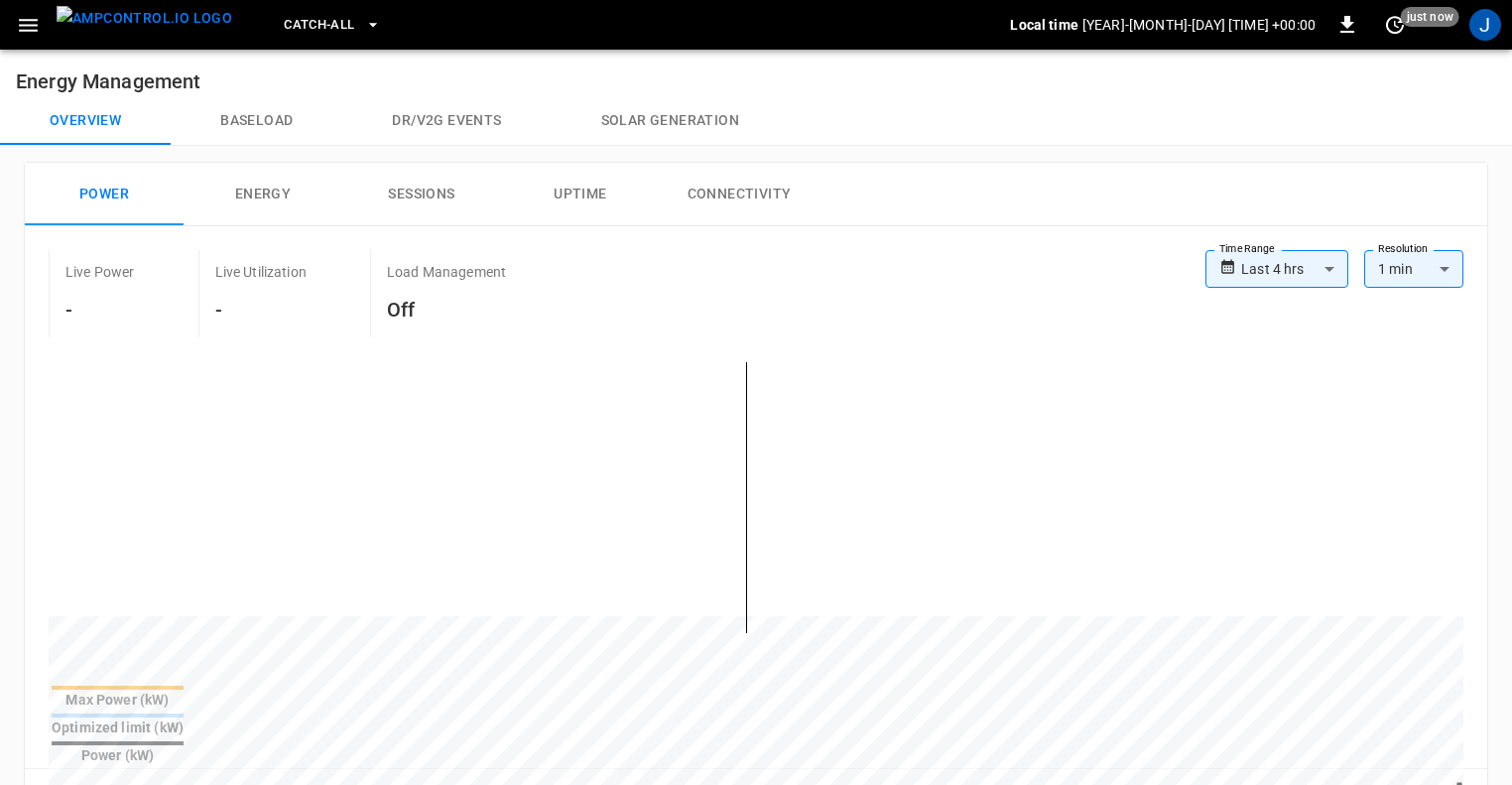 click on "Energy" at bounding box center [263, 195] 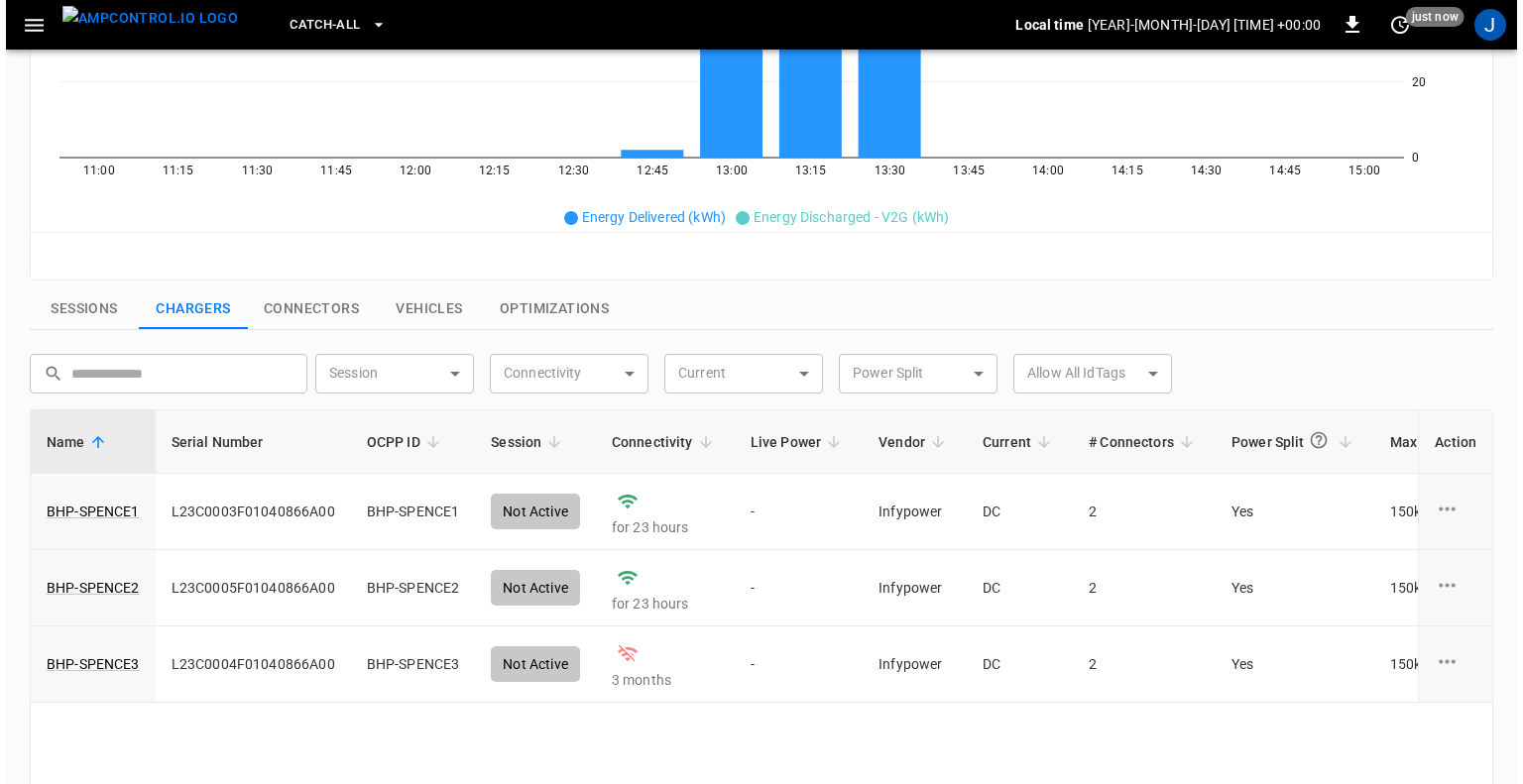 scroll, scrollTop: 198, scrollLeft: 0, axis: vertical 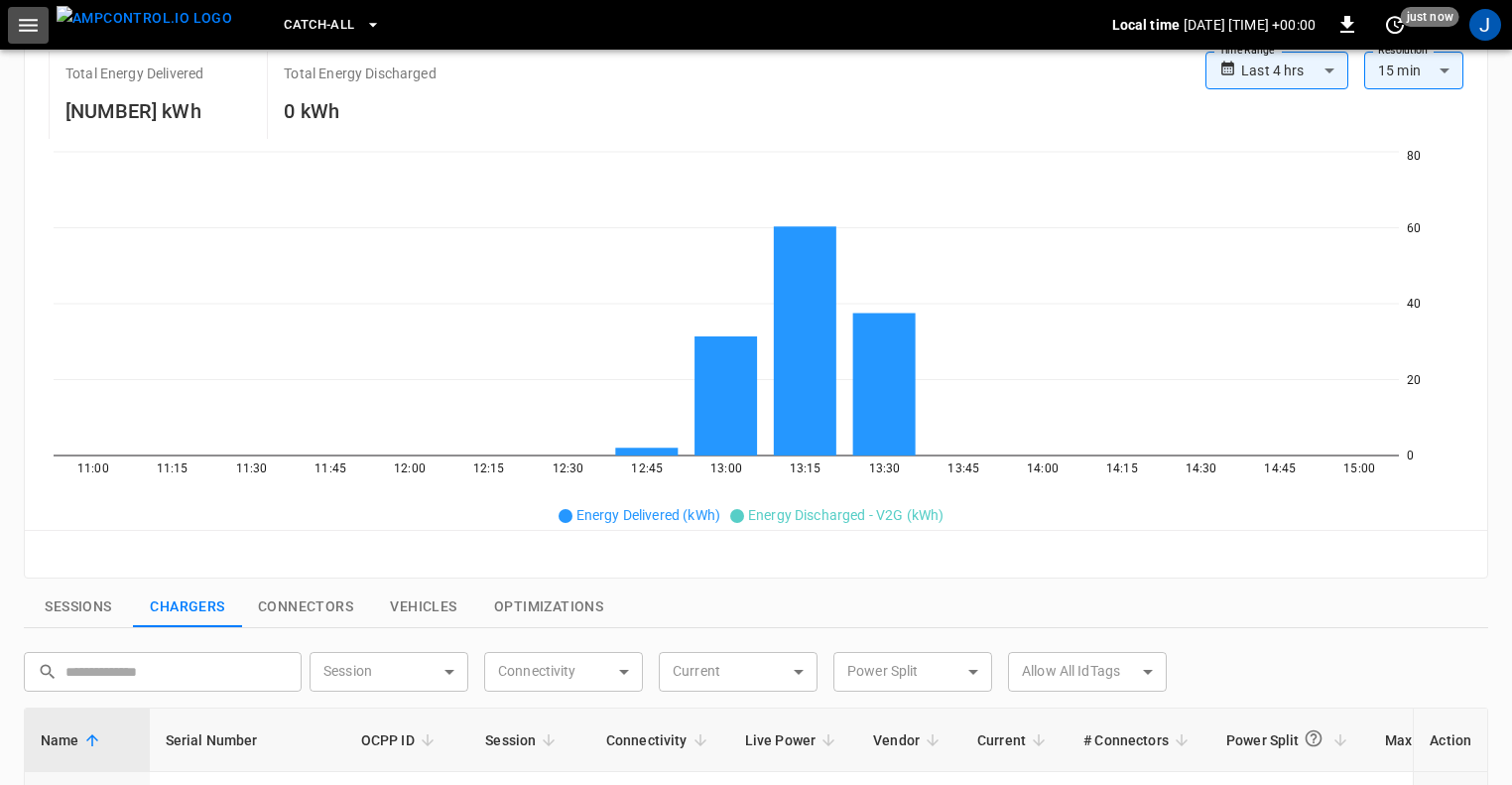 click 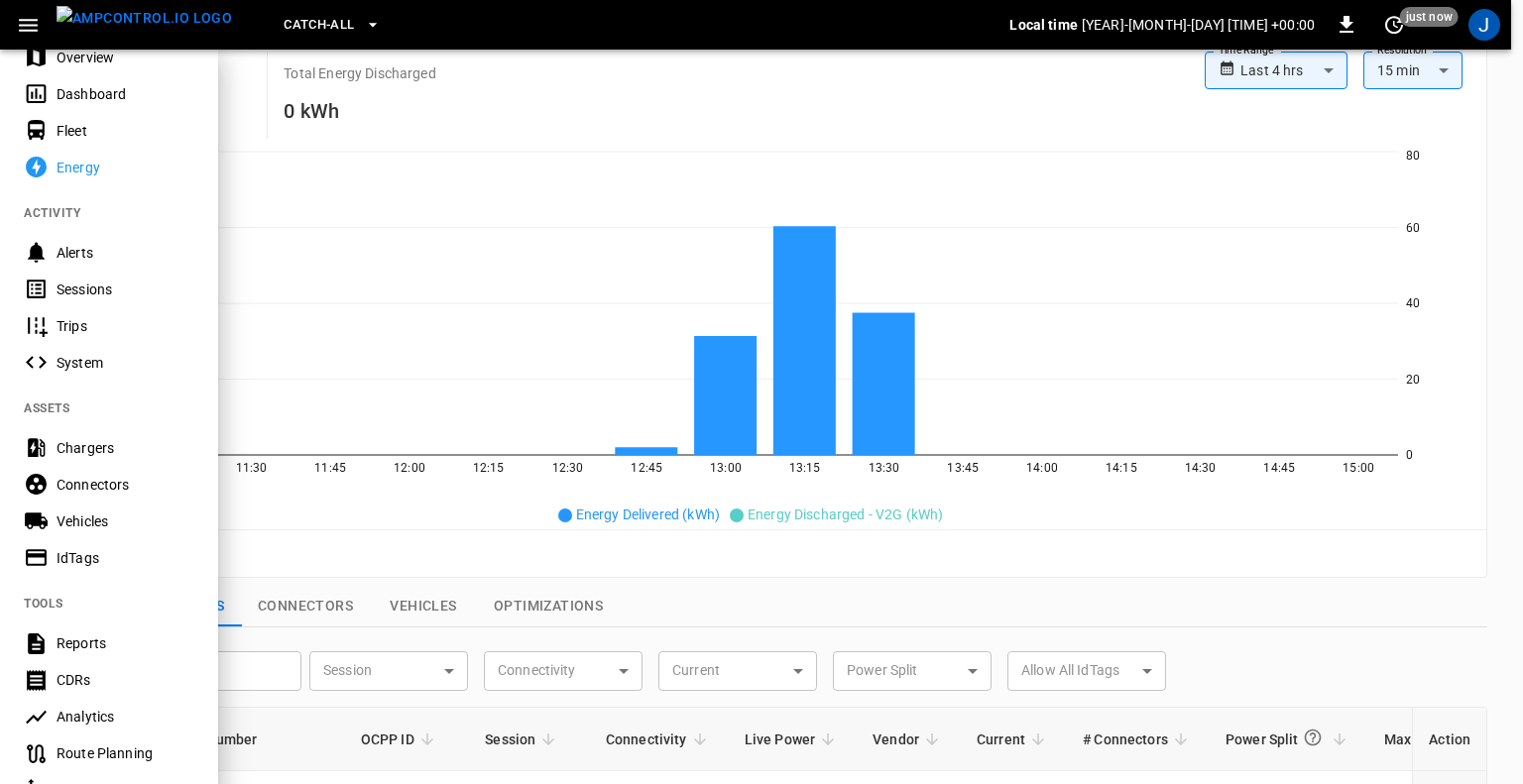 scroll, scrollTop: 297, scrollLeft: 0, axis: vertical 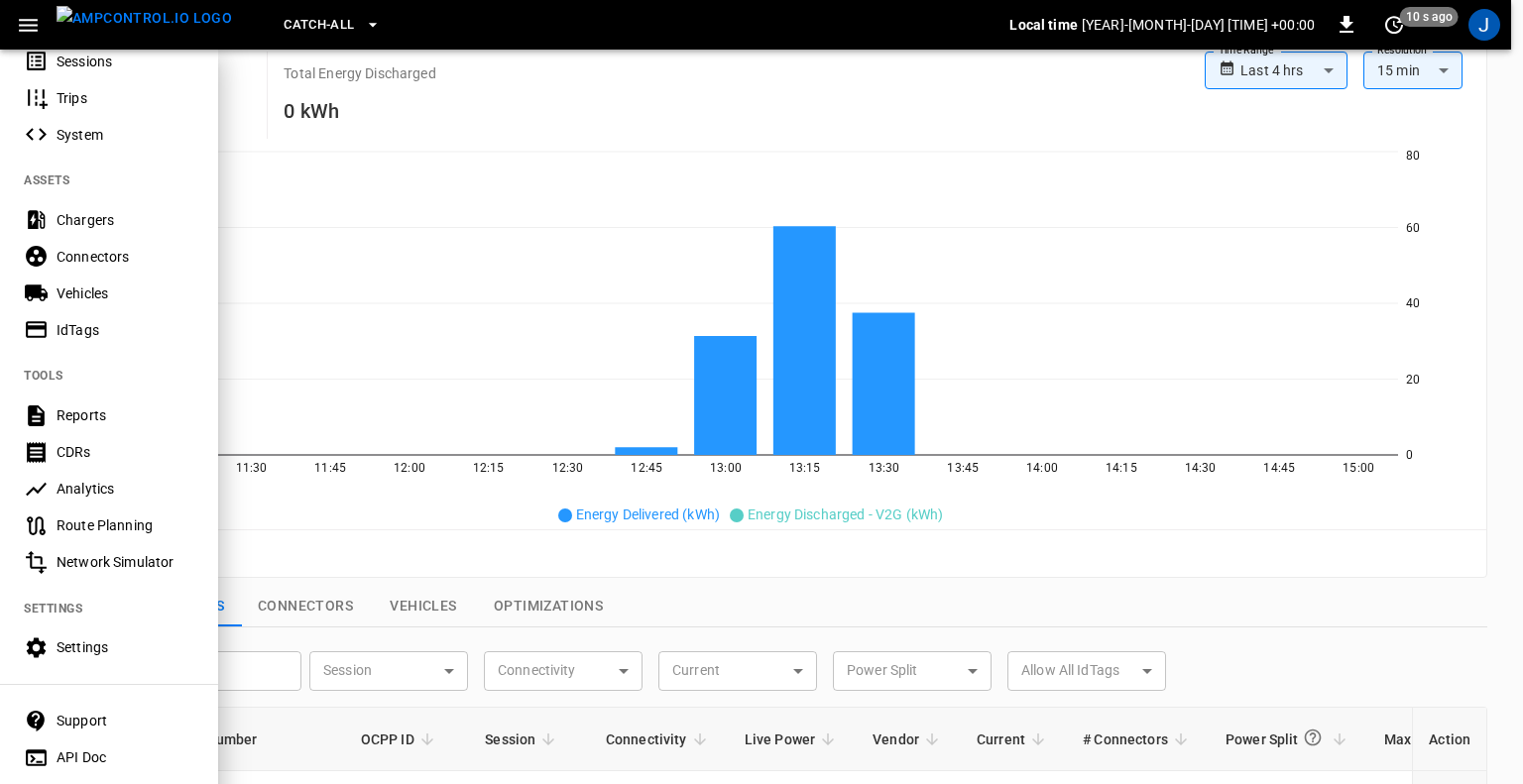 click on "Reports" at bounding box center (125, 415) 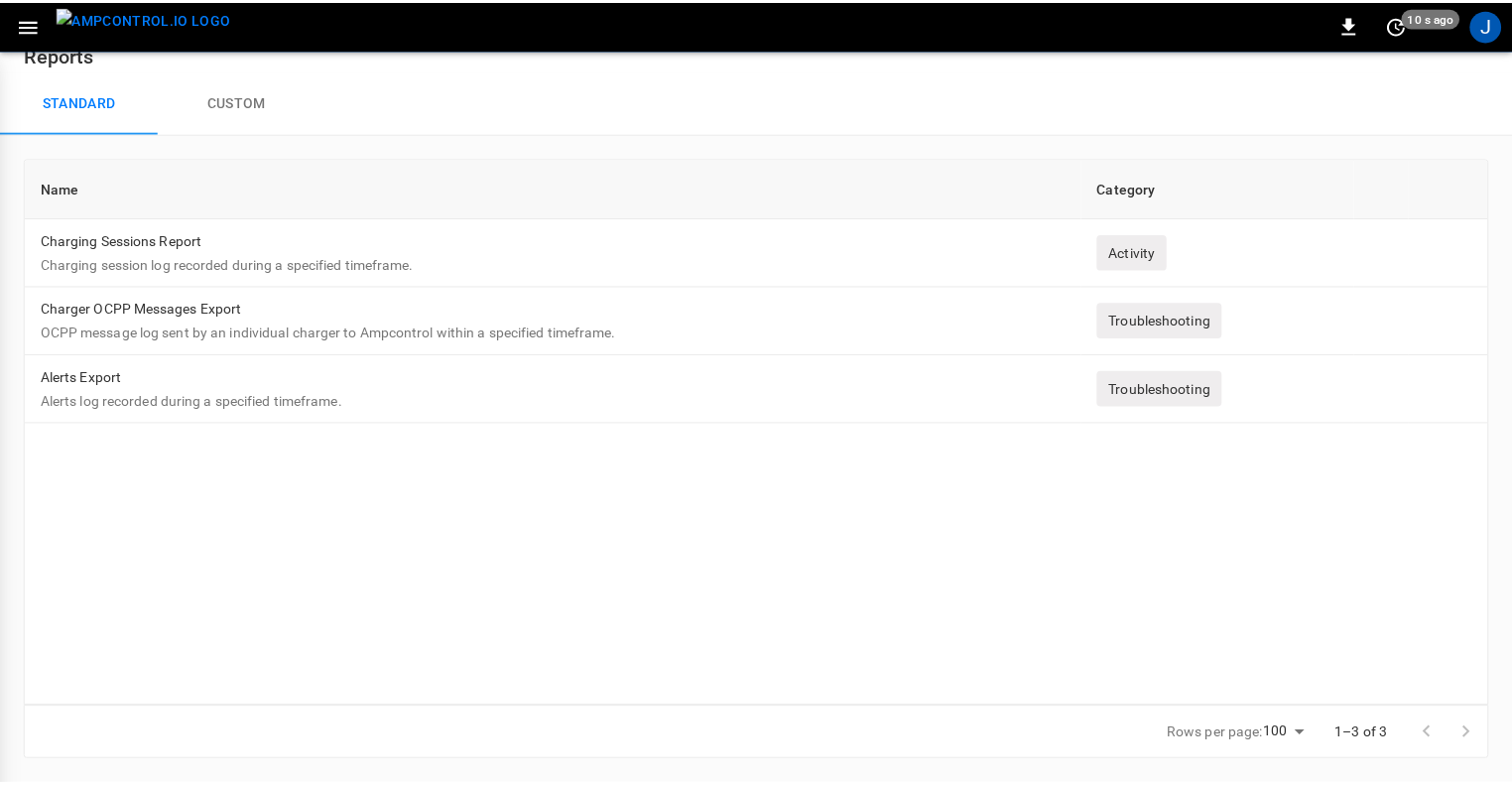 scroll, scrollTop: 34, scrollLeft: 0, axis: vertical 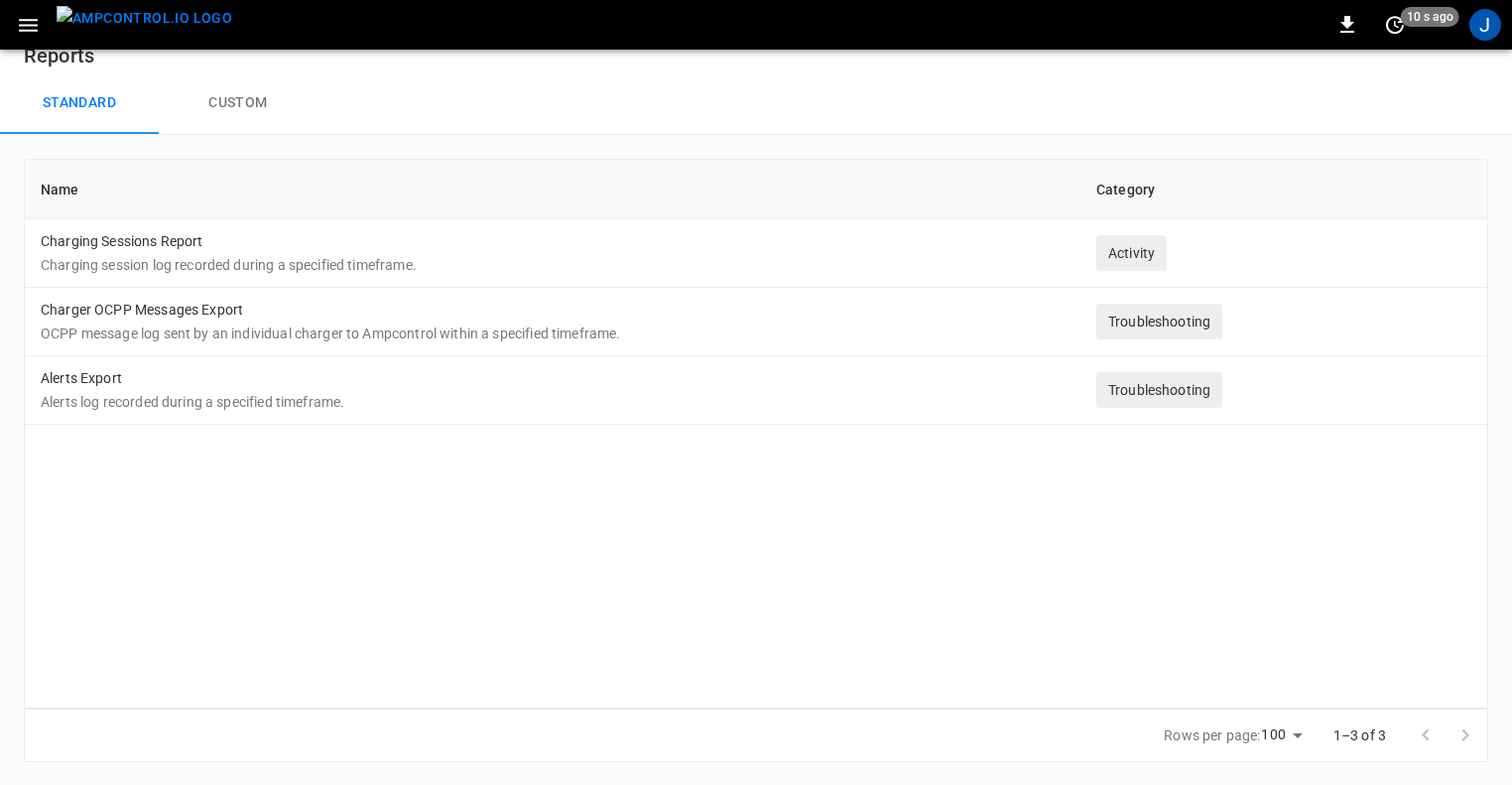 click 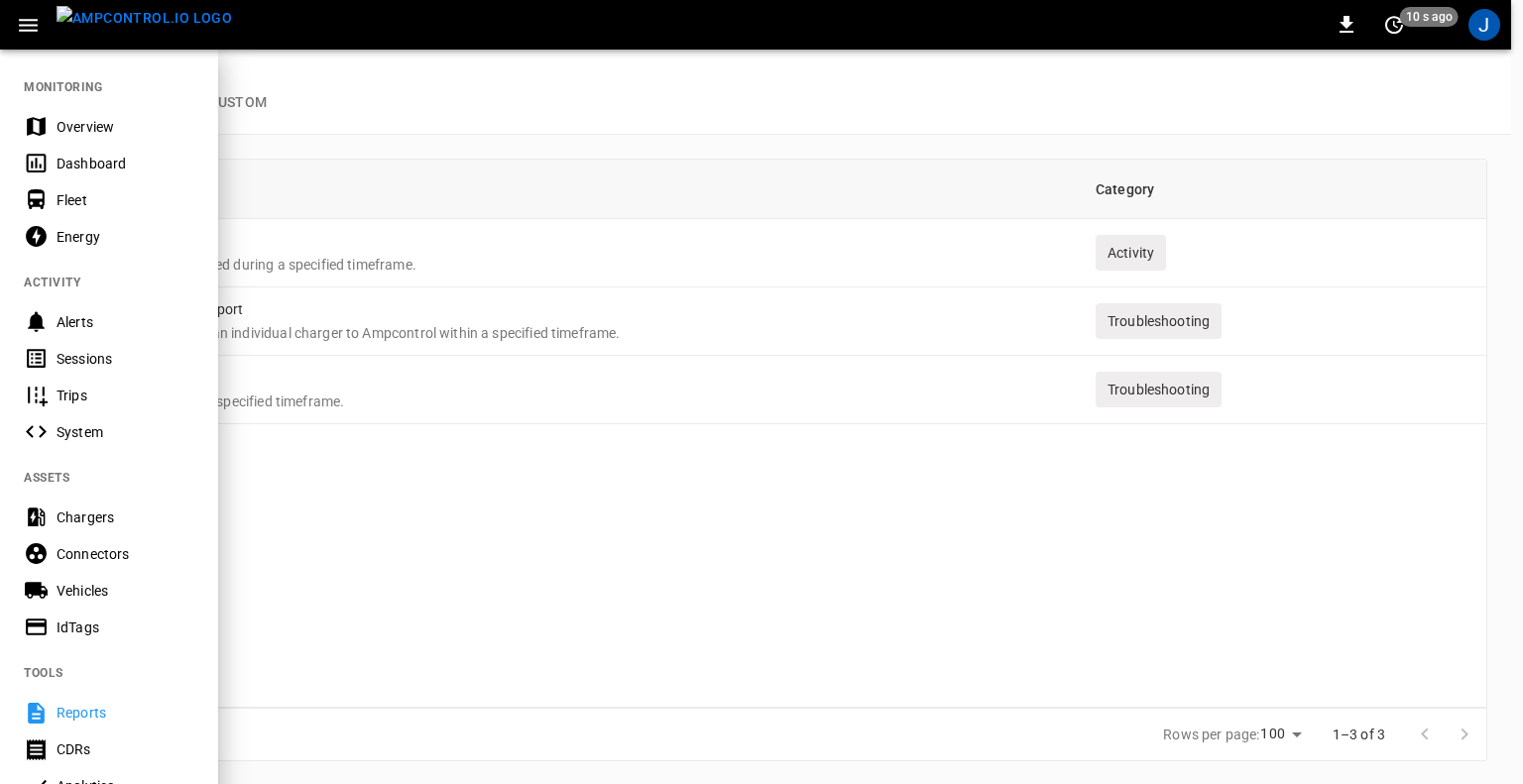 click on "Energy" at bounding box center (125, 237) 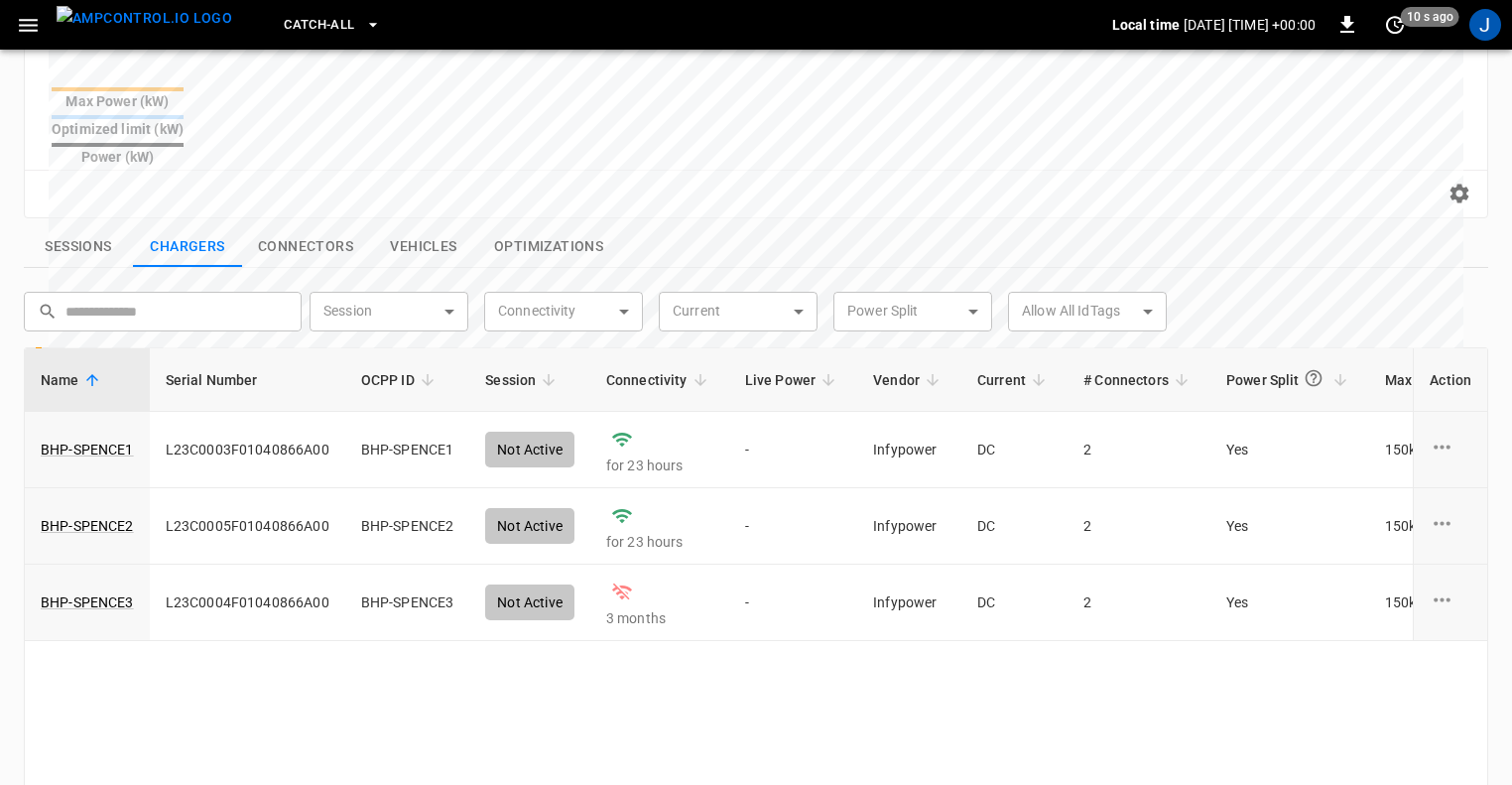 scroll, scrollTop: 629, scrollLeft: 0, axis: vertical 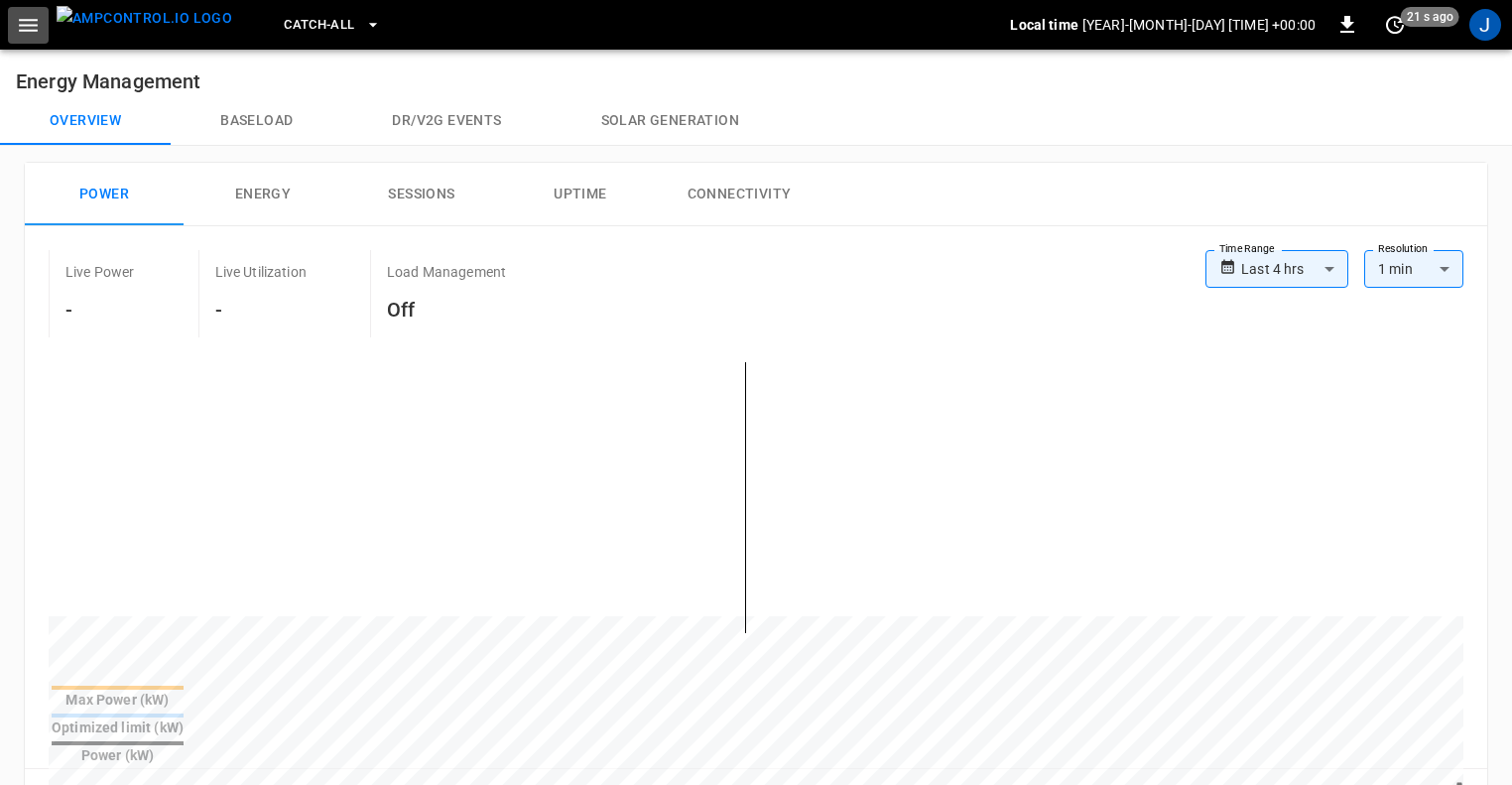 click 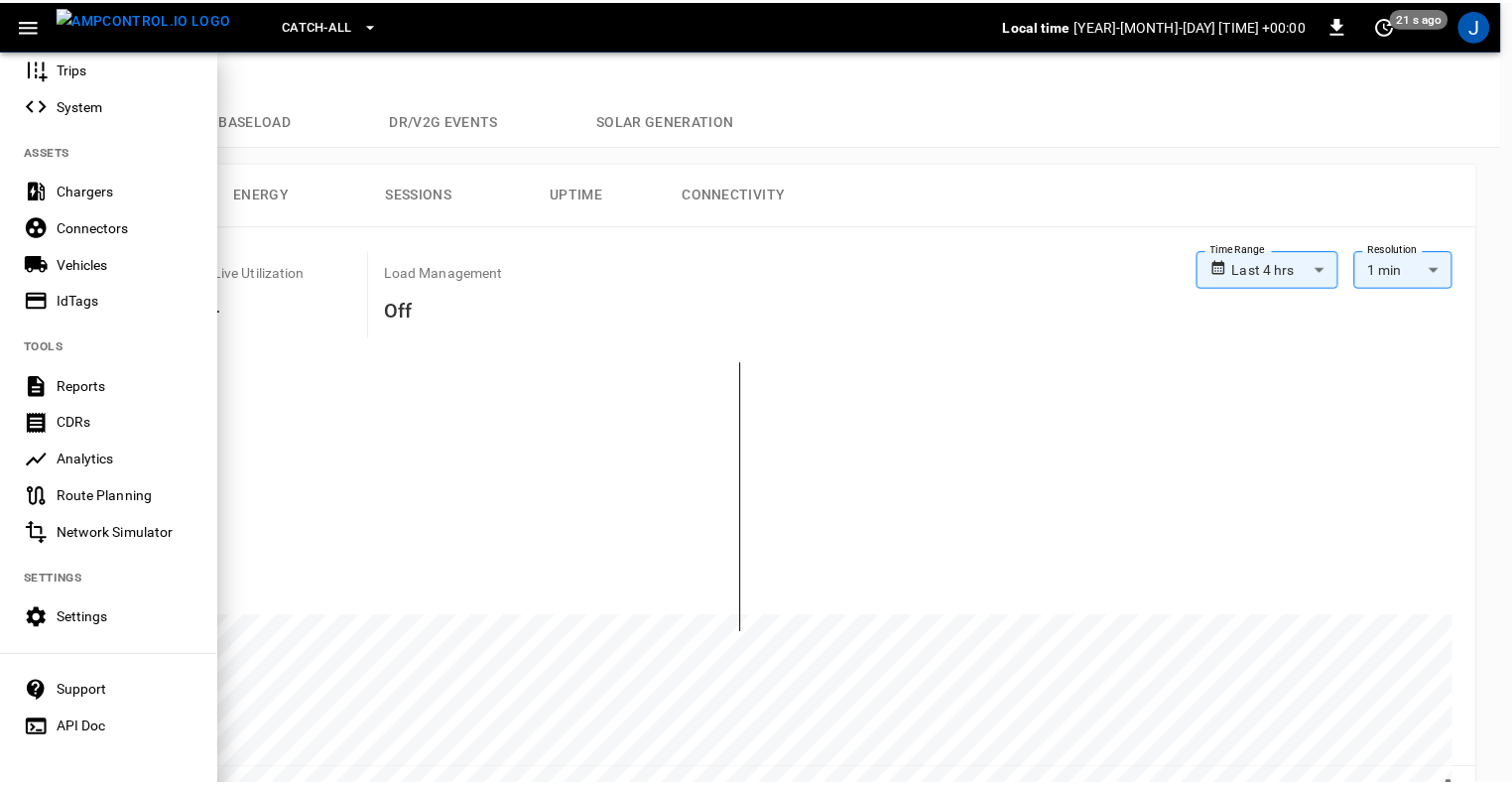 scroll, scrollTop: 344, scrollLeft: 0, axis: vertical 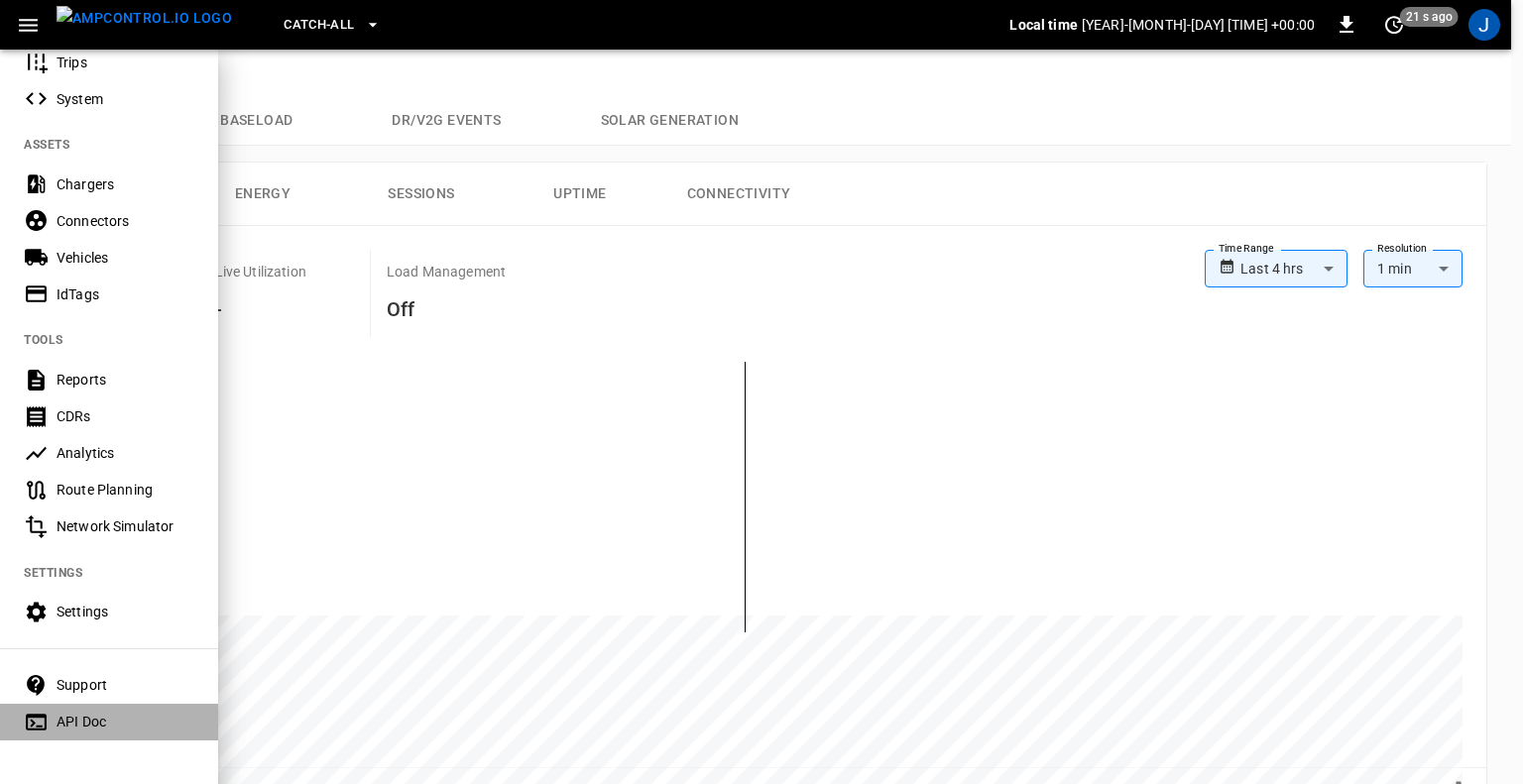 click on "API Doc" at bounding box center (125, 722) 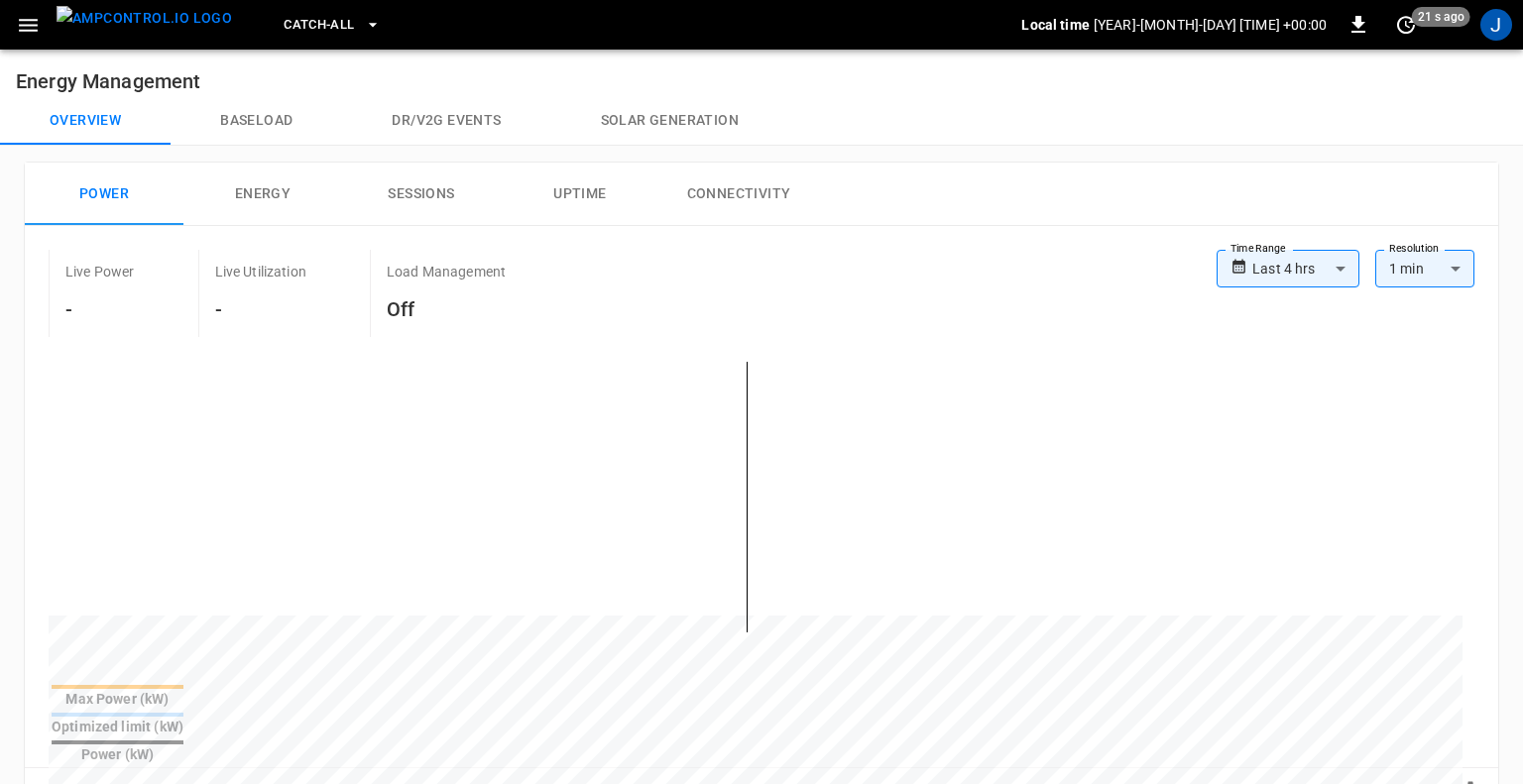 scroll, scrollTop: 0, scrollLeft: 839, axis: horizontal 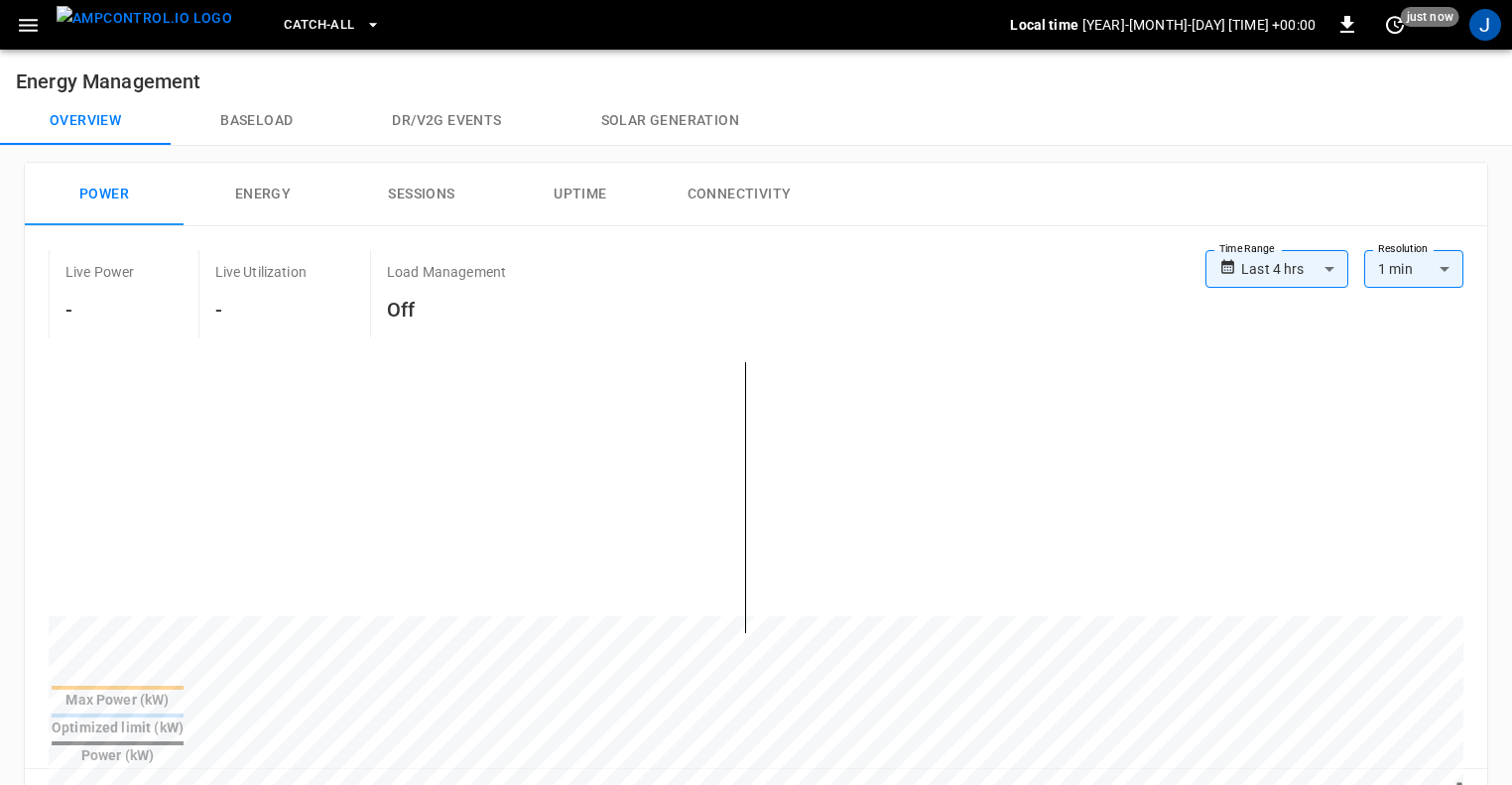 click 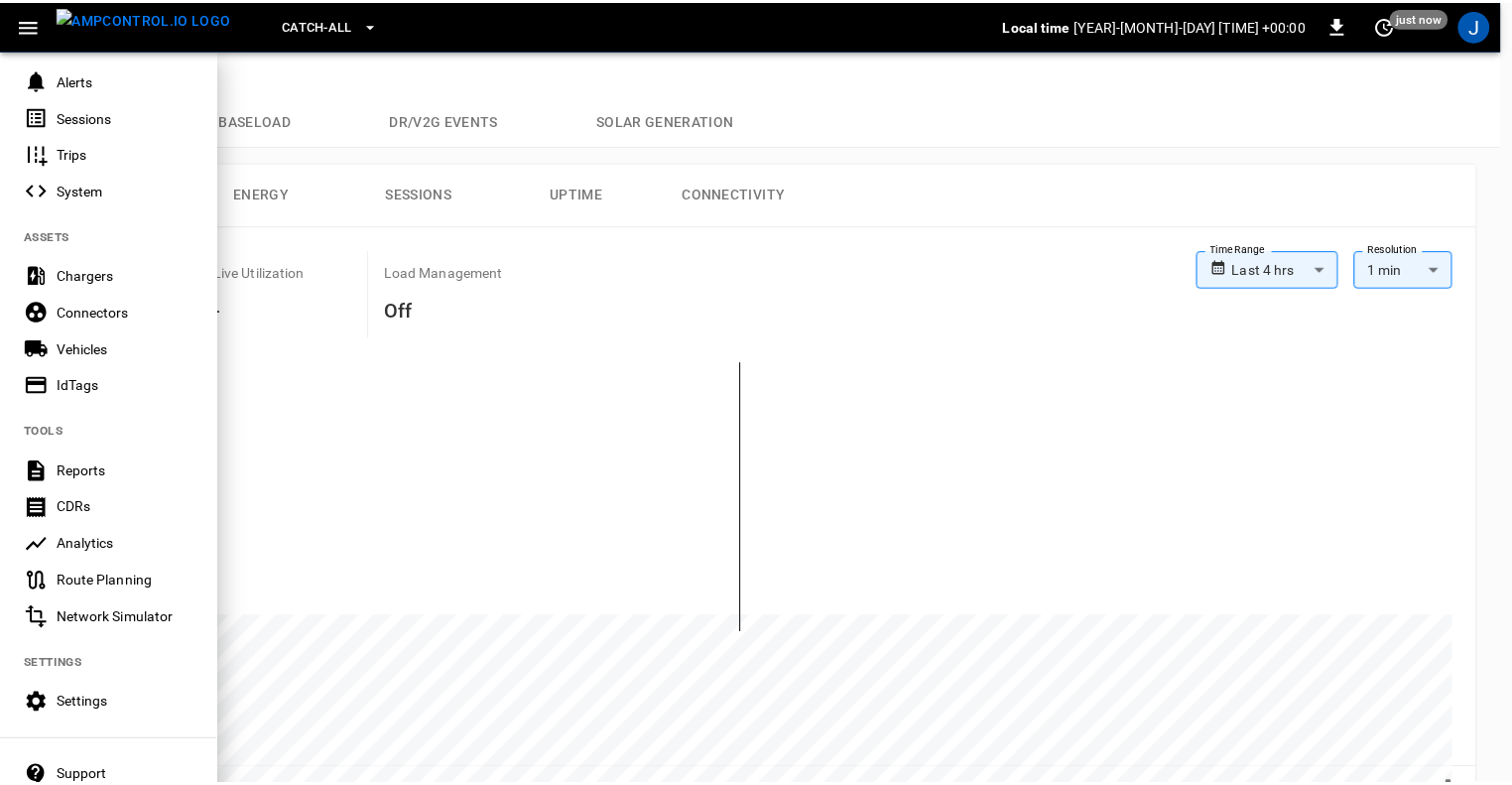 scroll, scrollTop: 344, scrollLeft: 0, axis: vertical 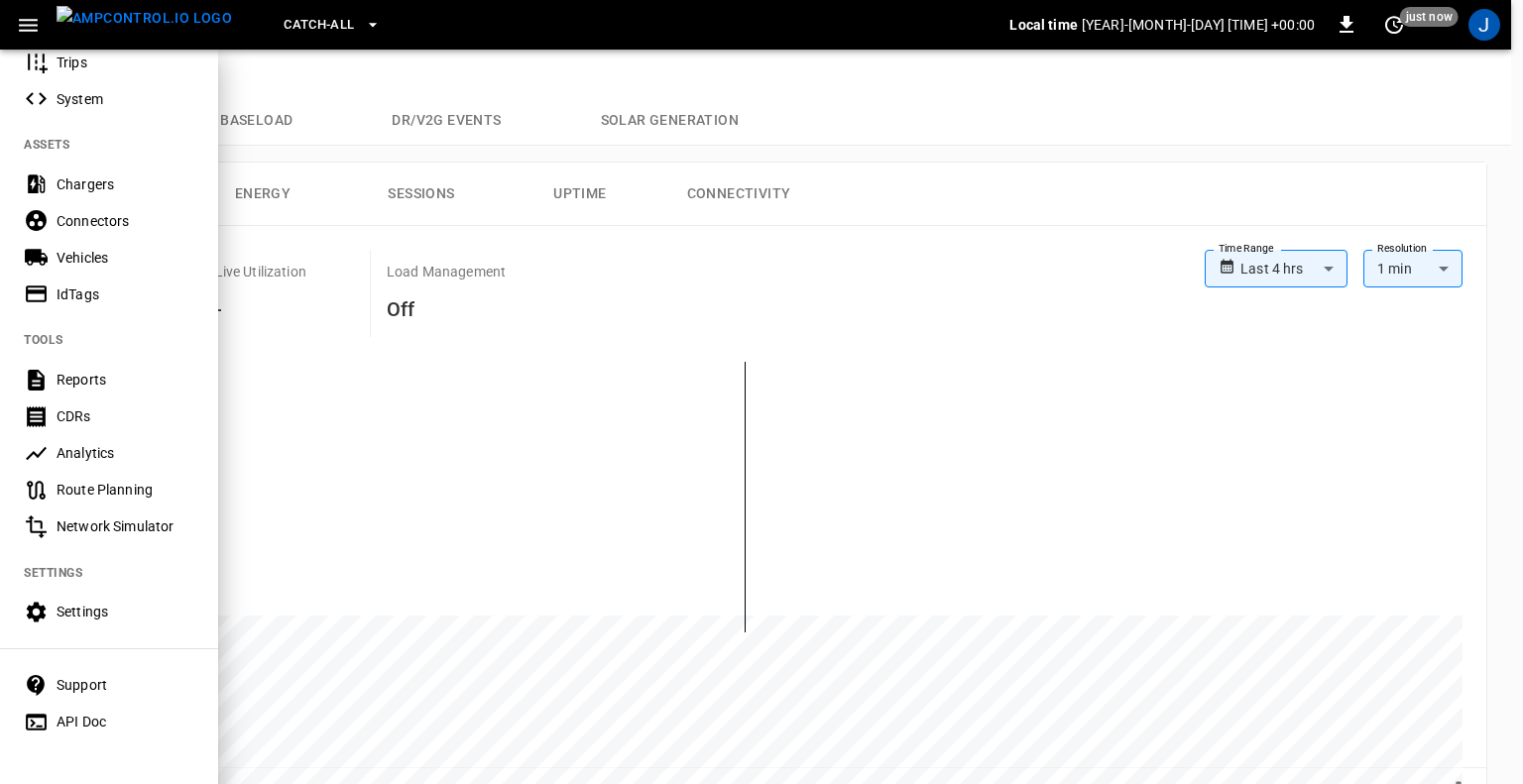 click on "API Doc" at bounding box center [125, 722] 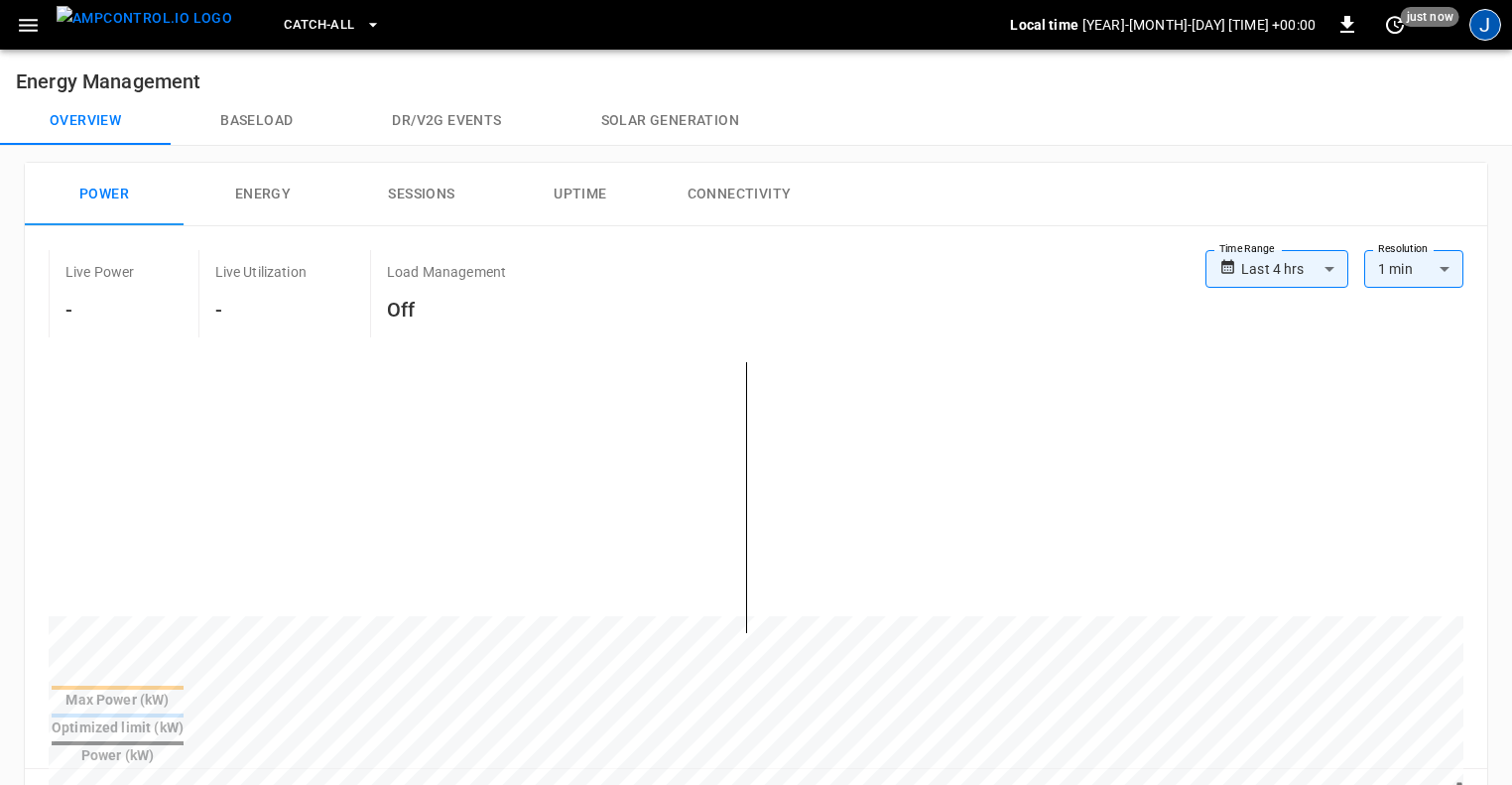 click on "J" at bounding box center (1485, 25) 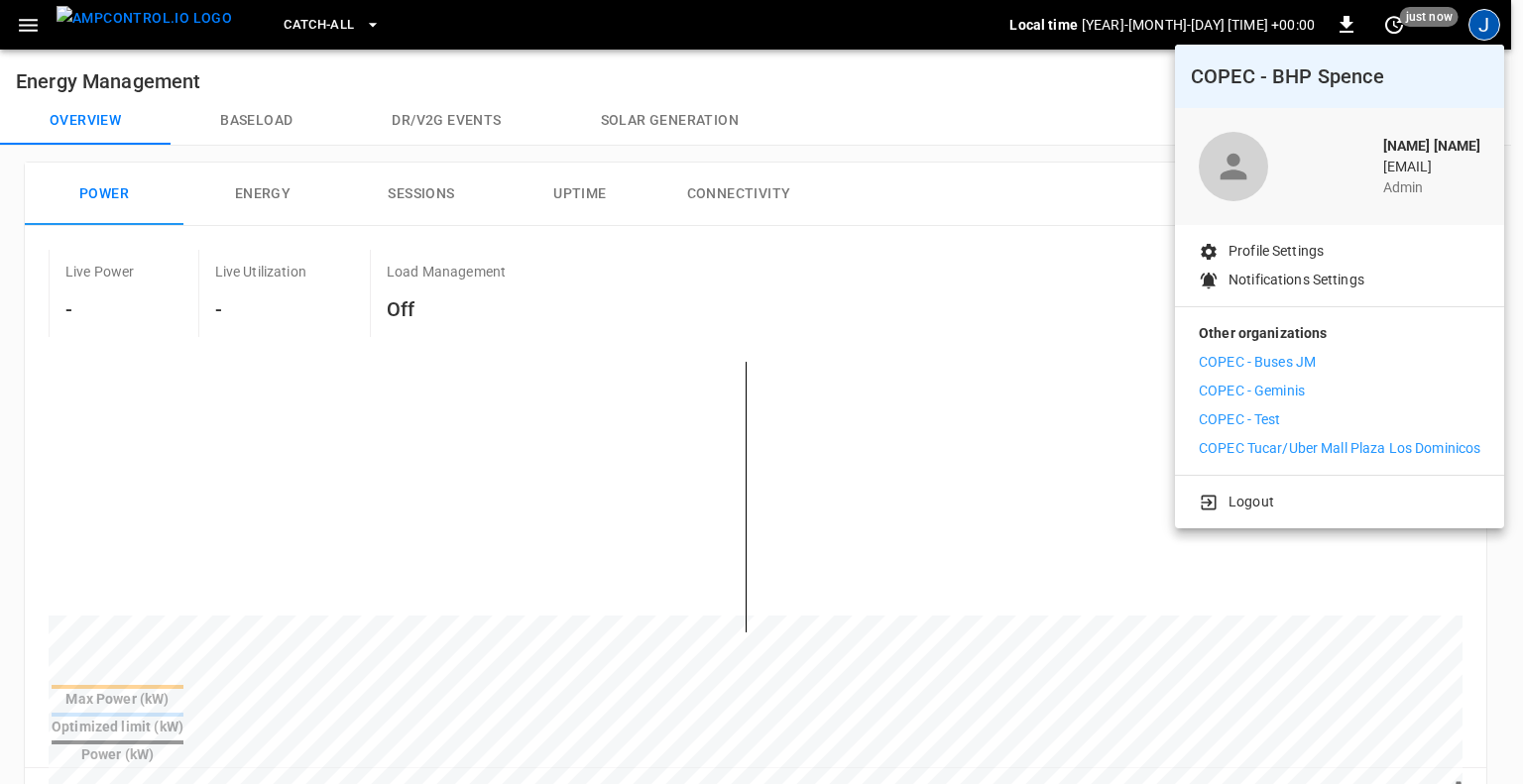 click on "COPEC Tucar/Uber Mall Plaza Los Dominicos" at bounding box center [1340, 448] 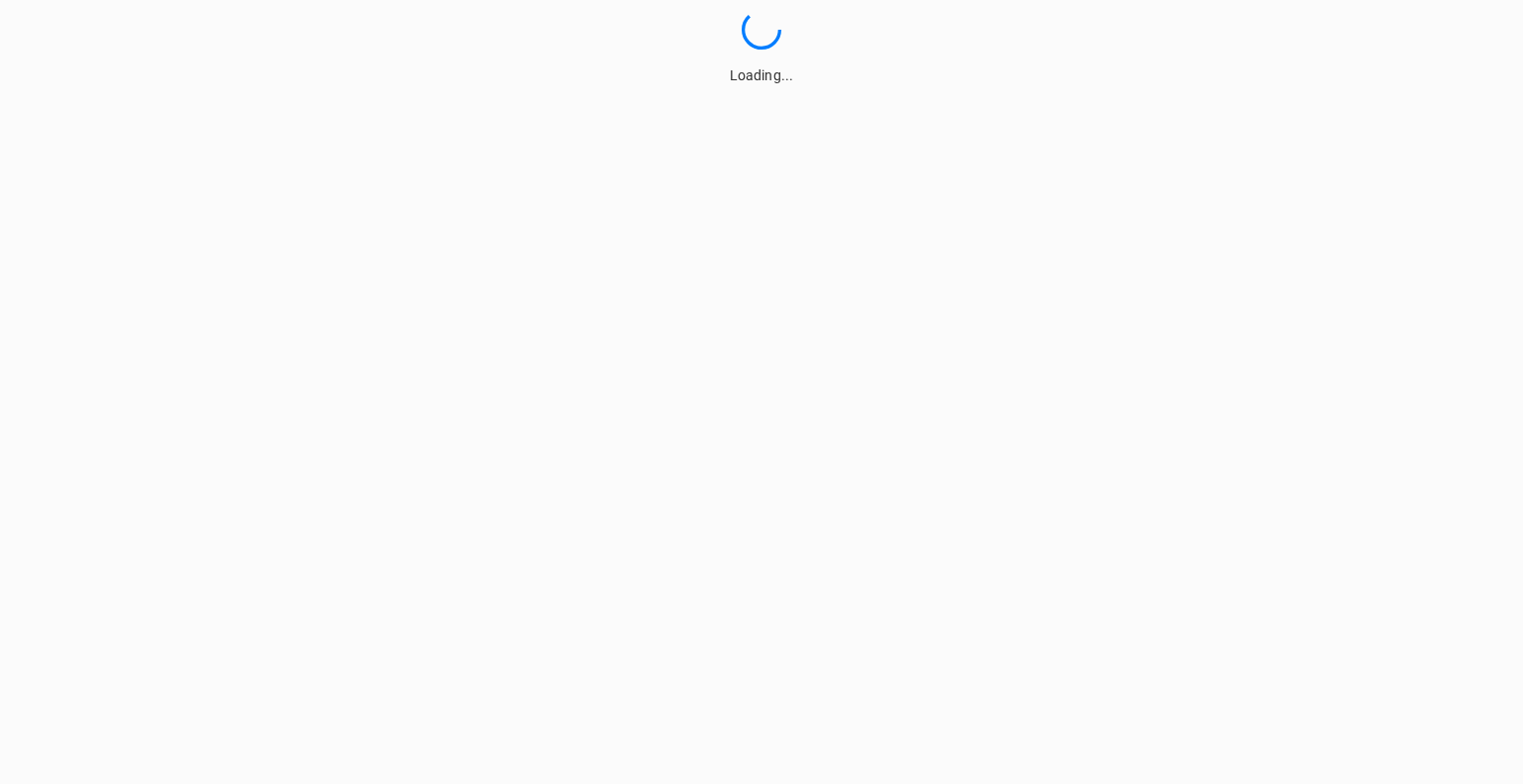 scroll, scrollTop: 0, scrollLeft: 0, axis: both 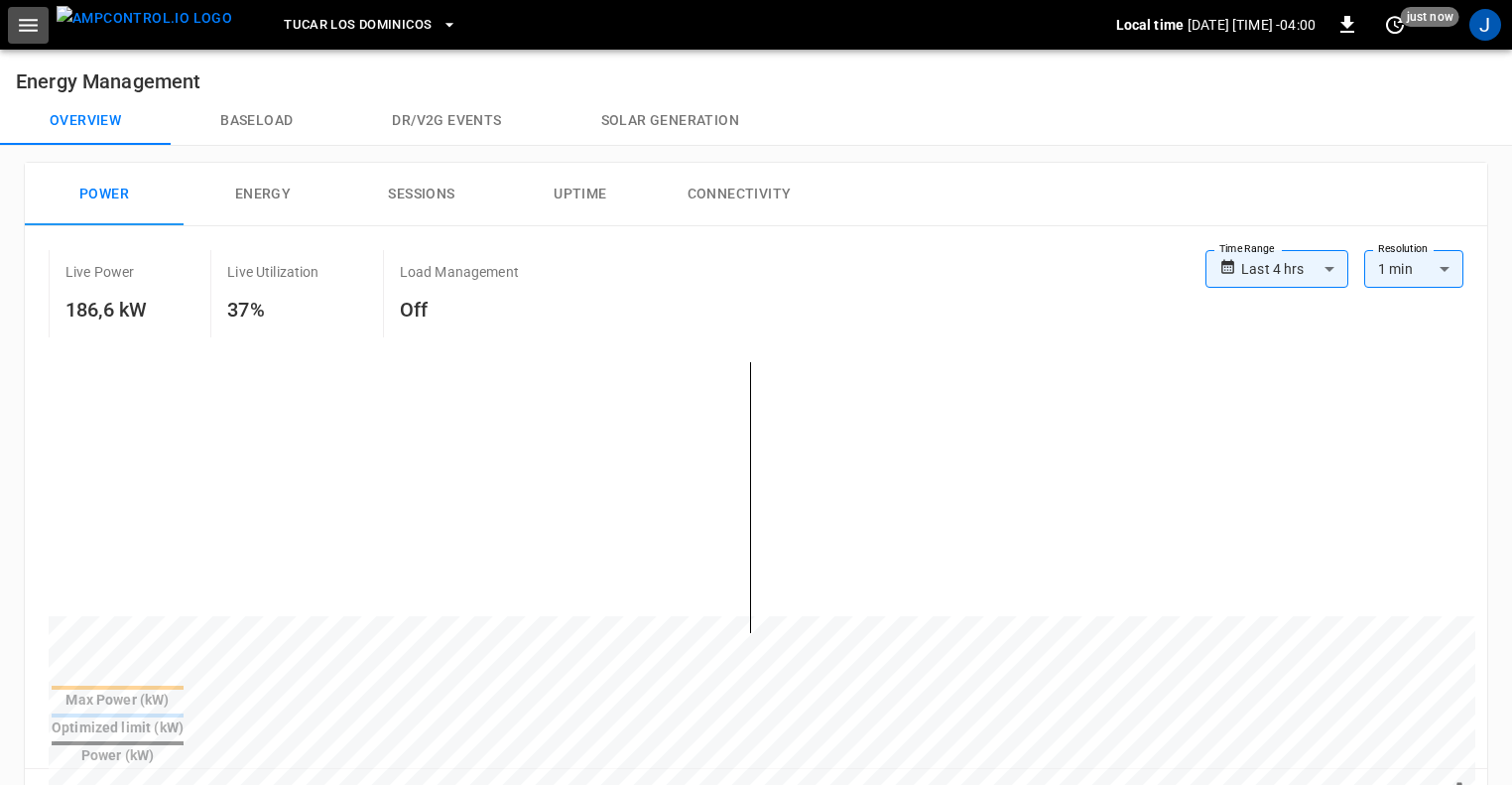click 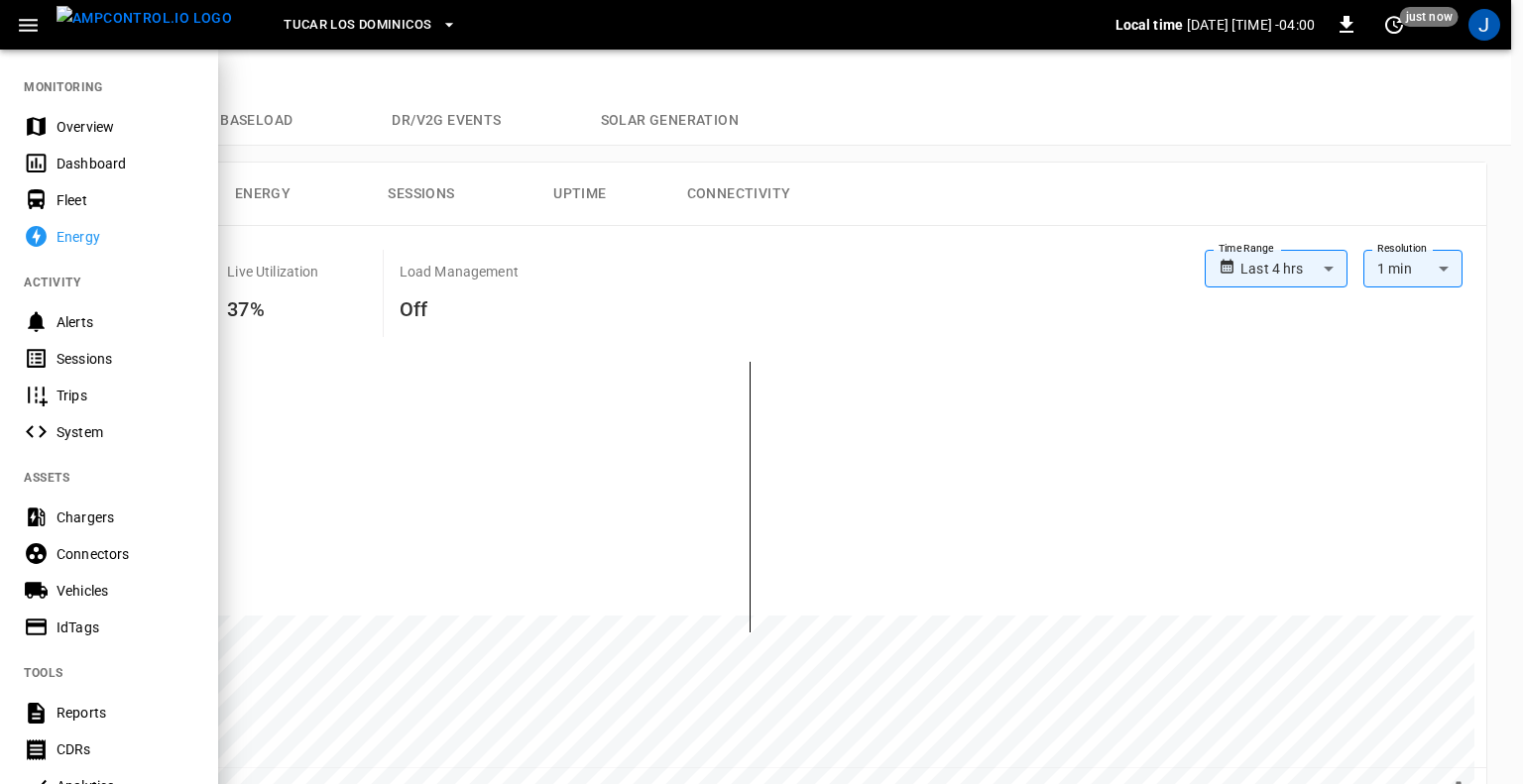 scroll, scrollTop: 344, scrollLeft: 0, axis: vertical 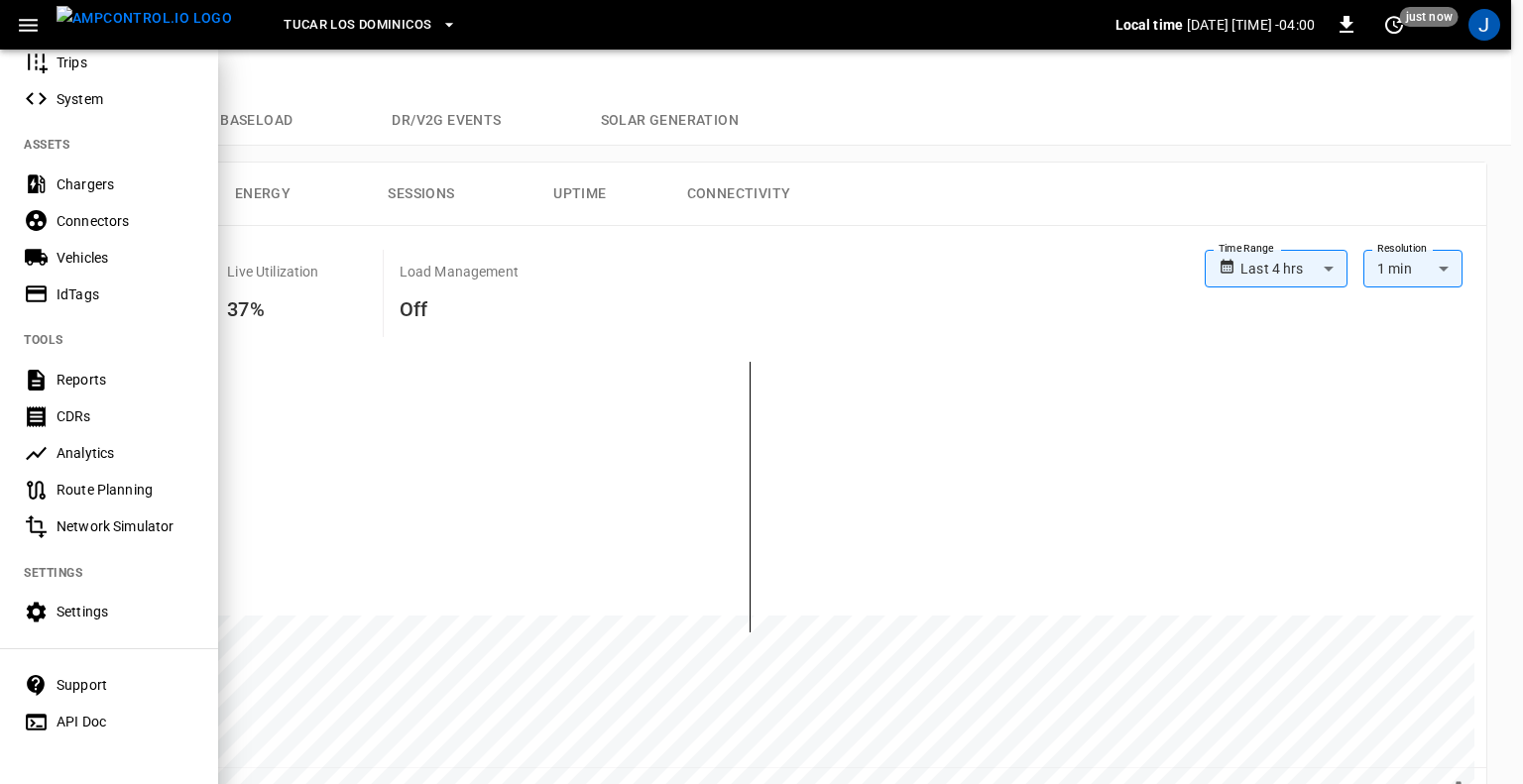 click on "API Doc" at bounding box center (125, 722) 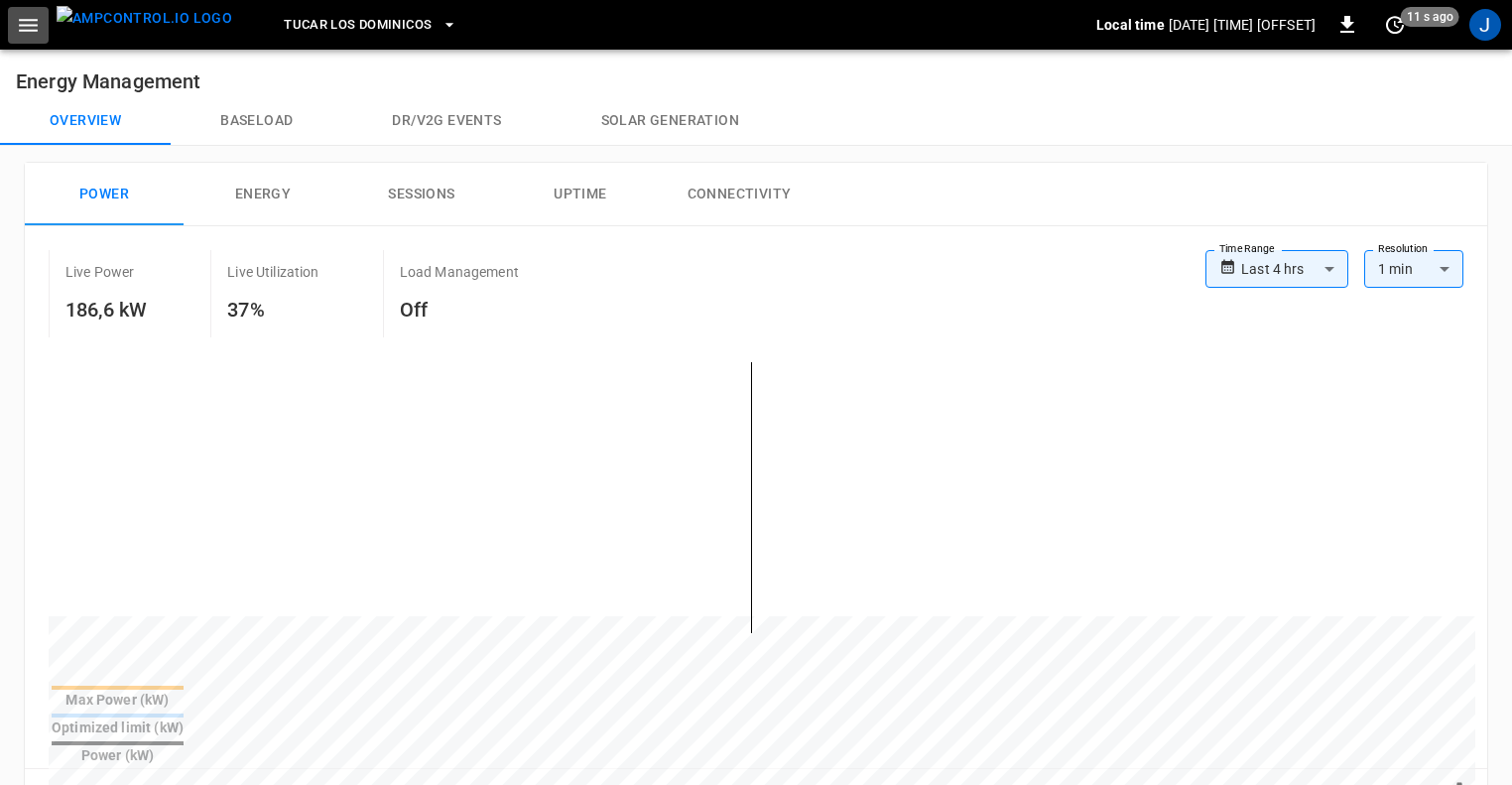 click 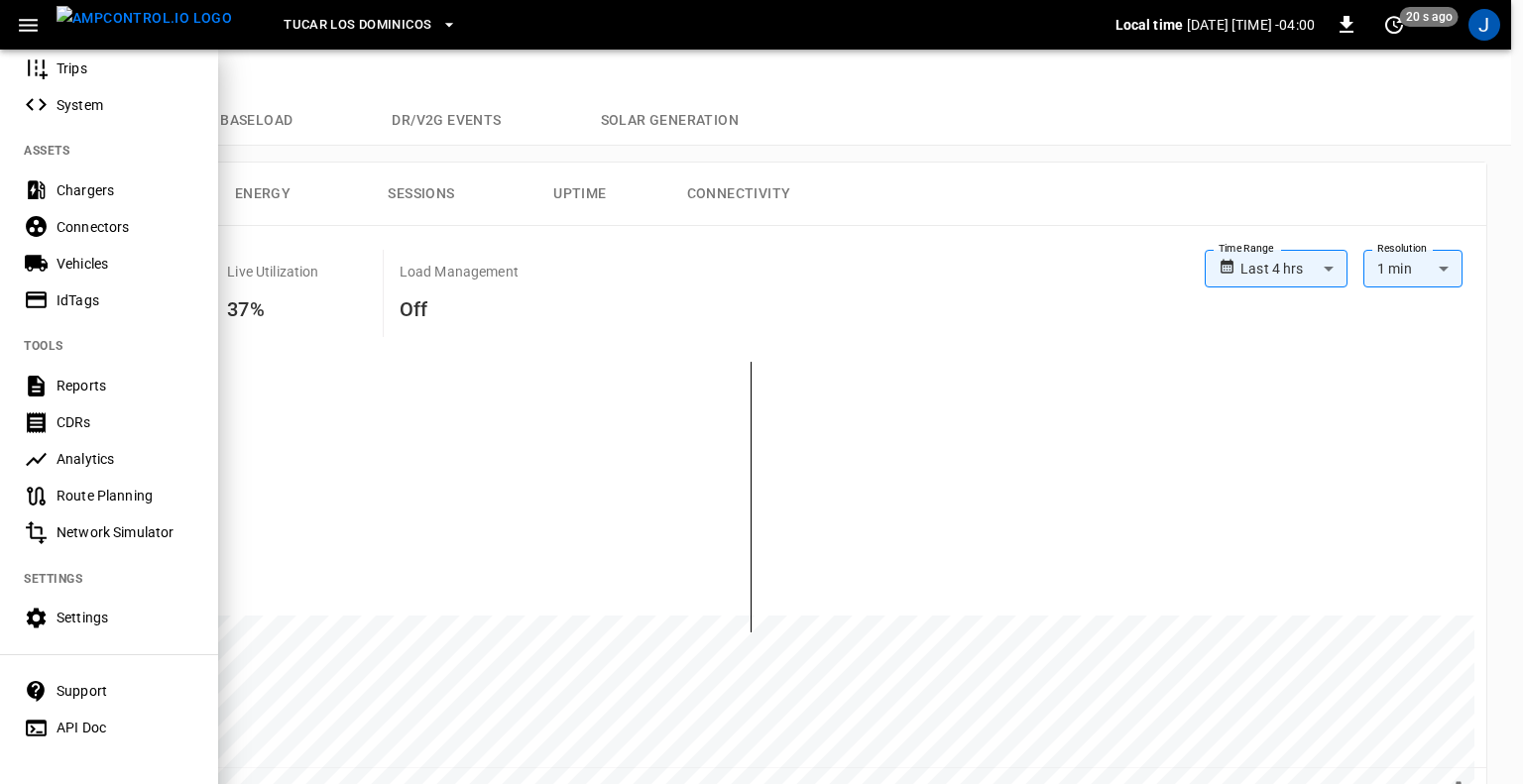 scroll, scrollTop: 344, scrollLeft: 0, axis: vertical 